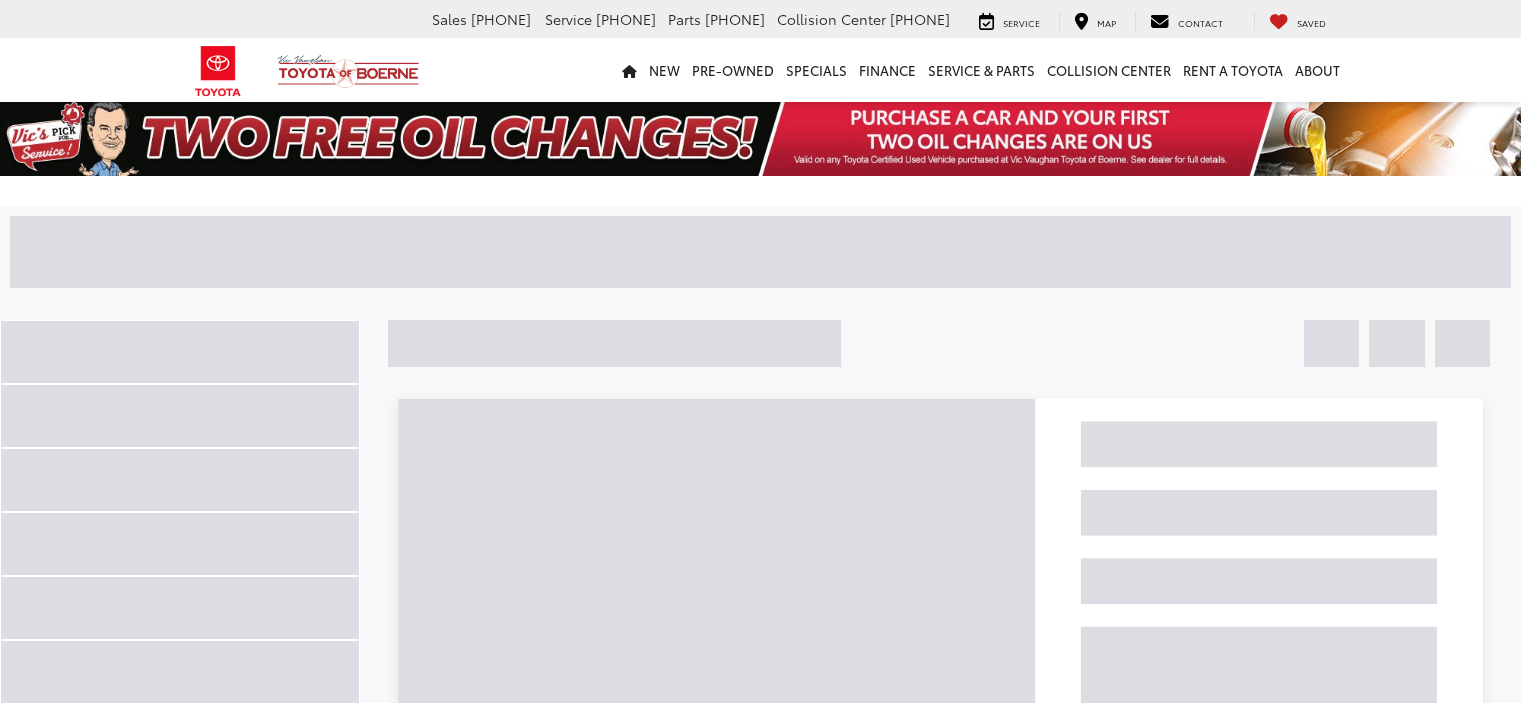 scroll, scrollTop: 0, scrollLeft: 0, axis: both 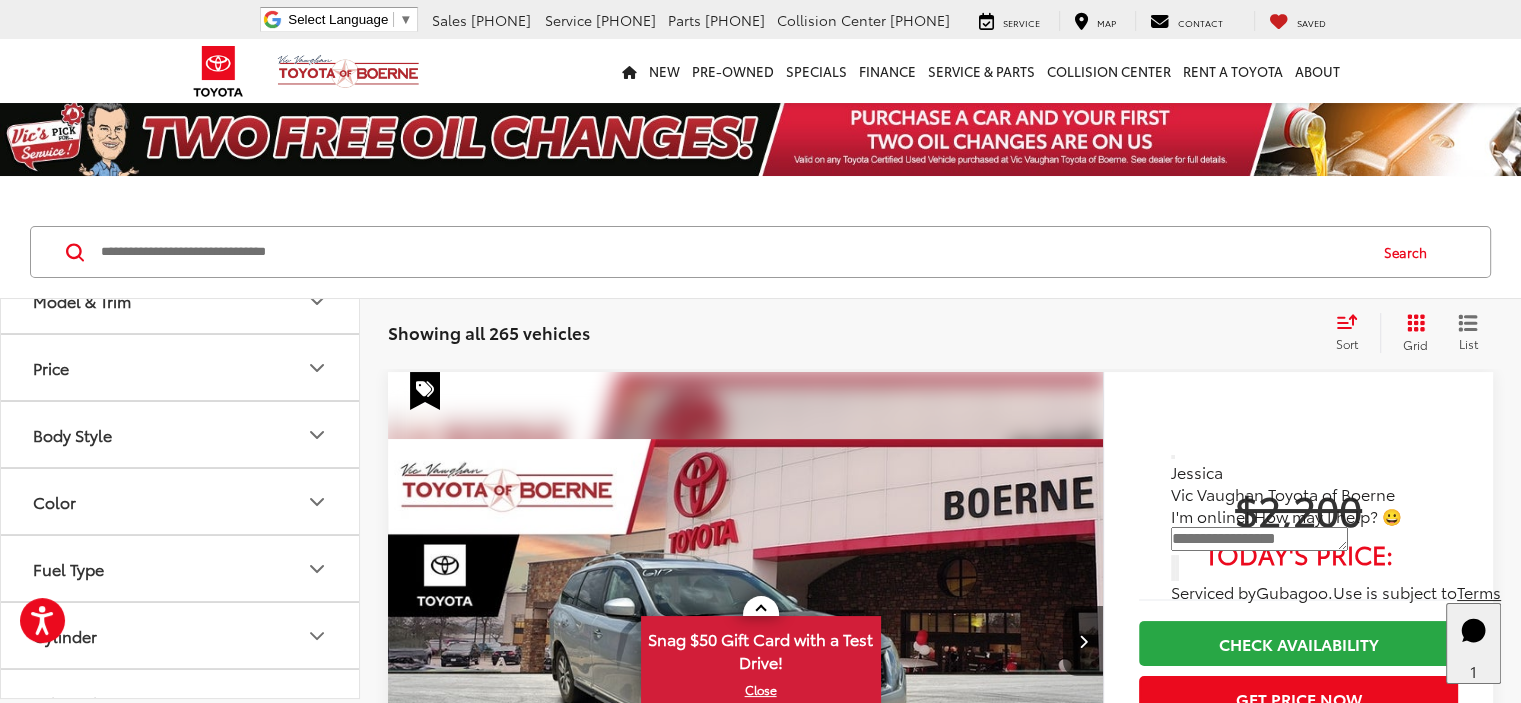 click on "Body Style" at bounding box center (181, 434) 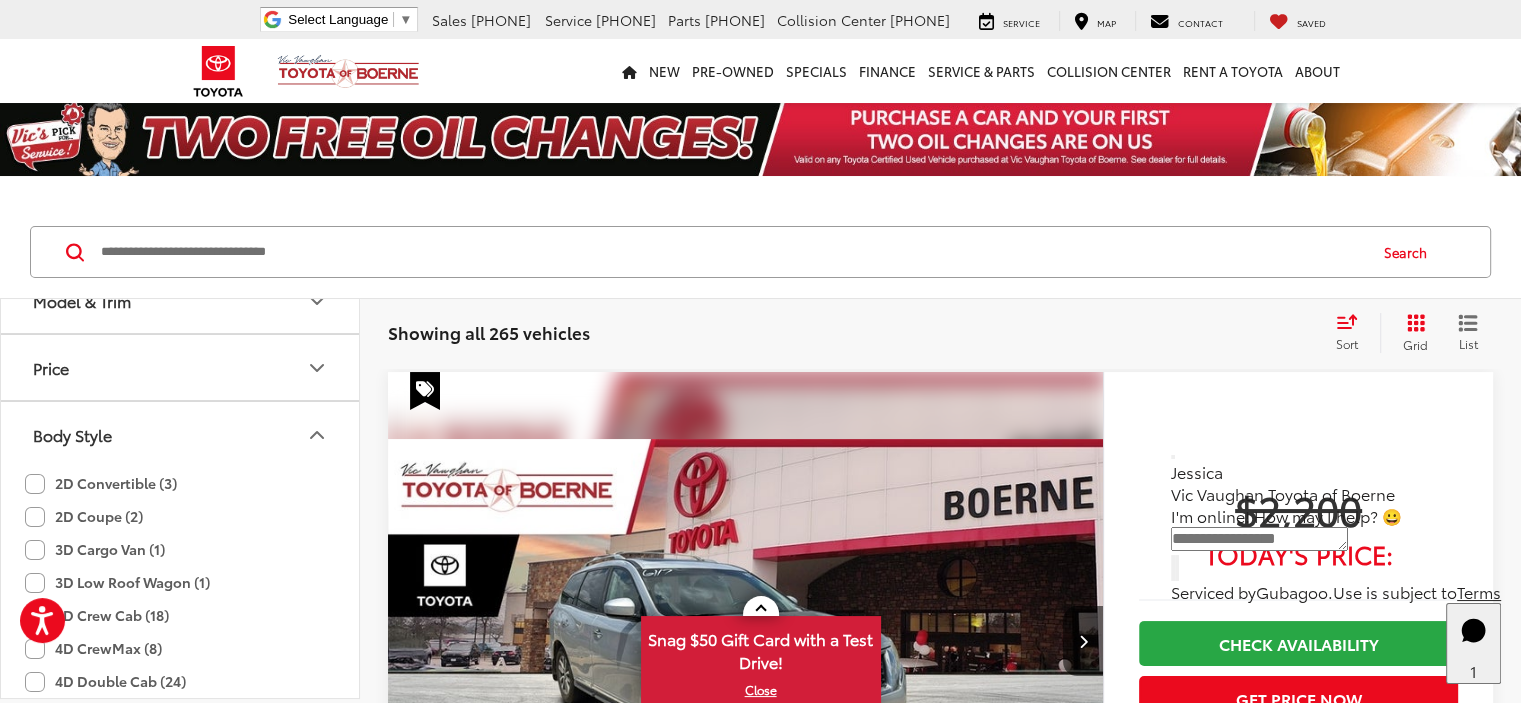 click on "Body Style" at bounding box center [181, 434] 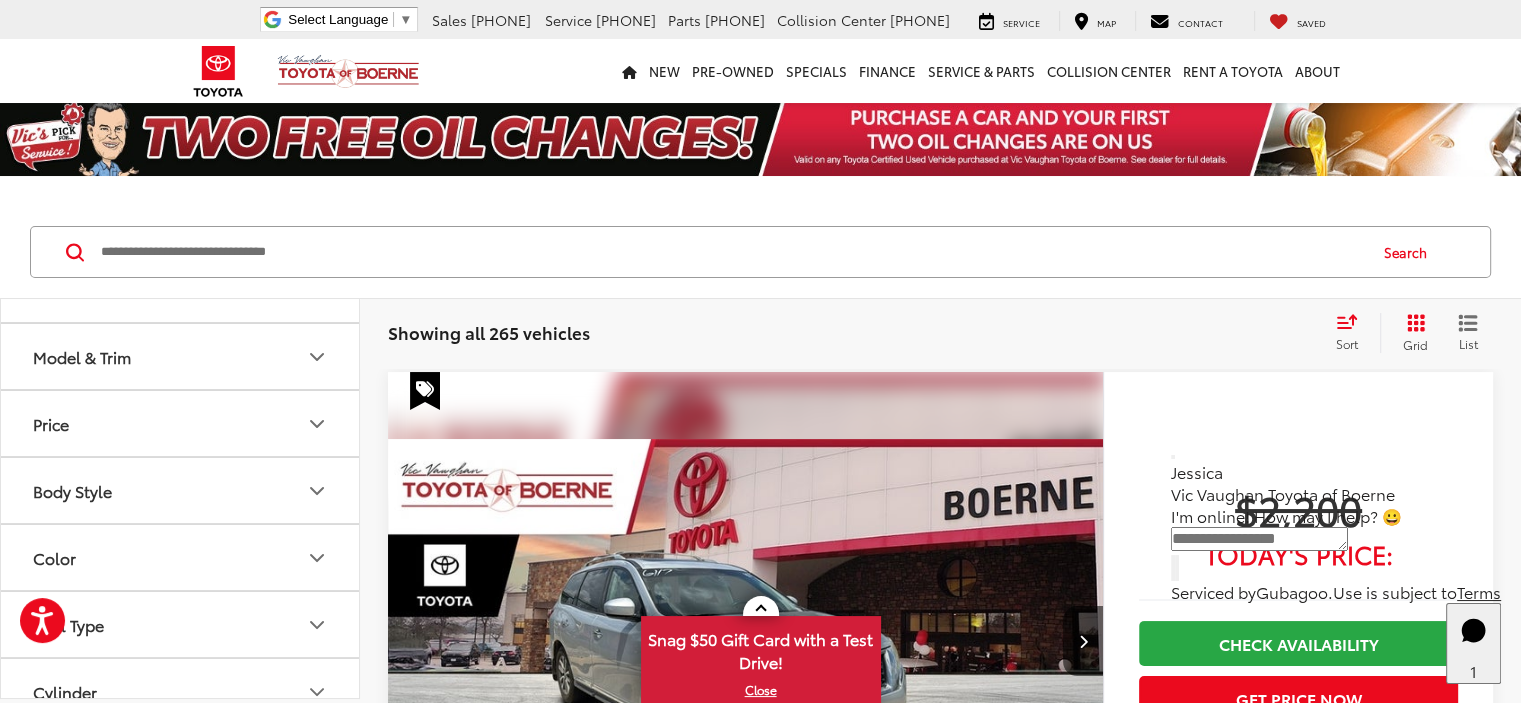 scroll, scrollTop: 0, scrollLeft: 0, axis: both 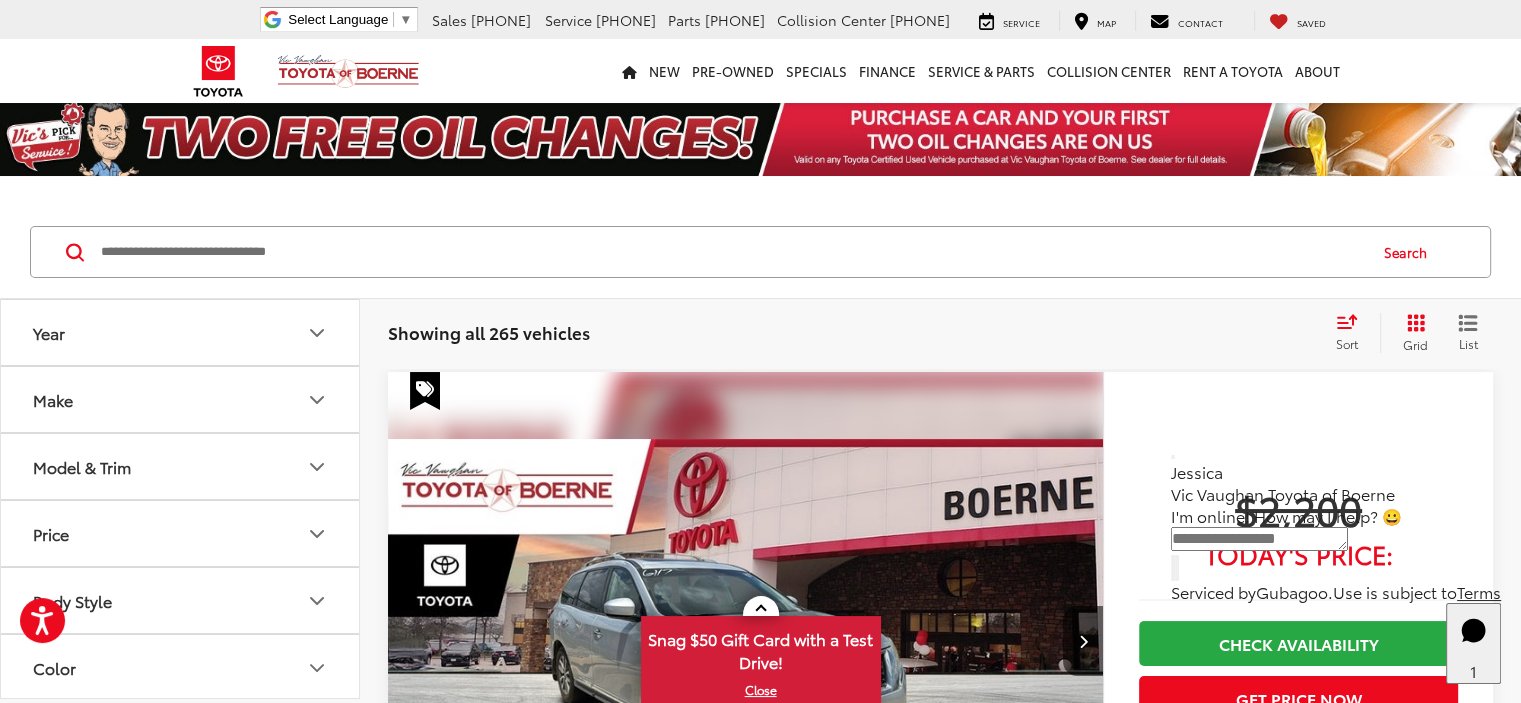 click on "Make" at bounding box center [181, 399] 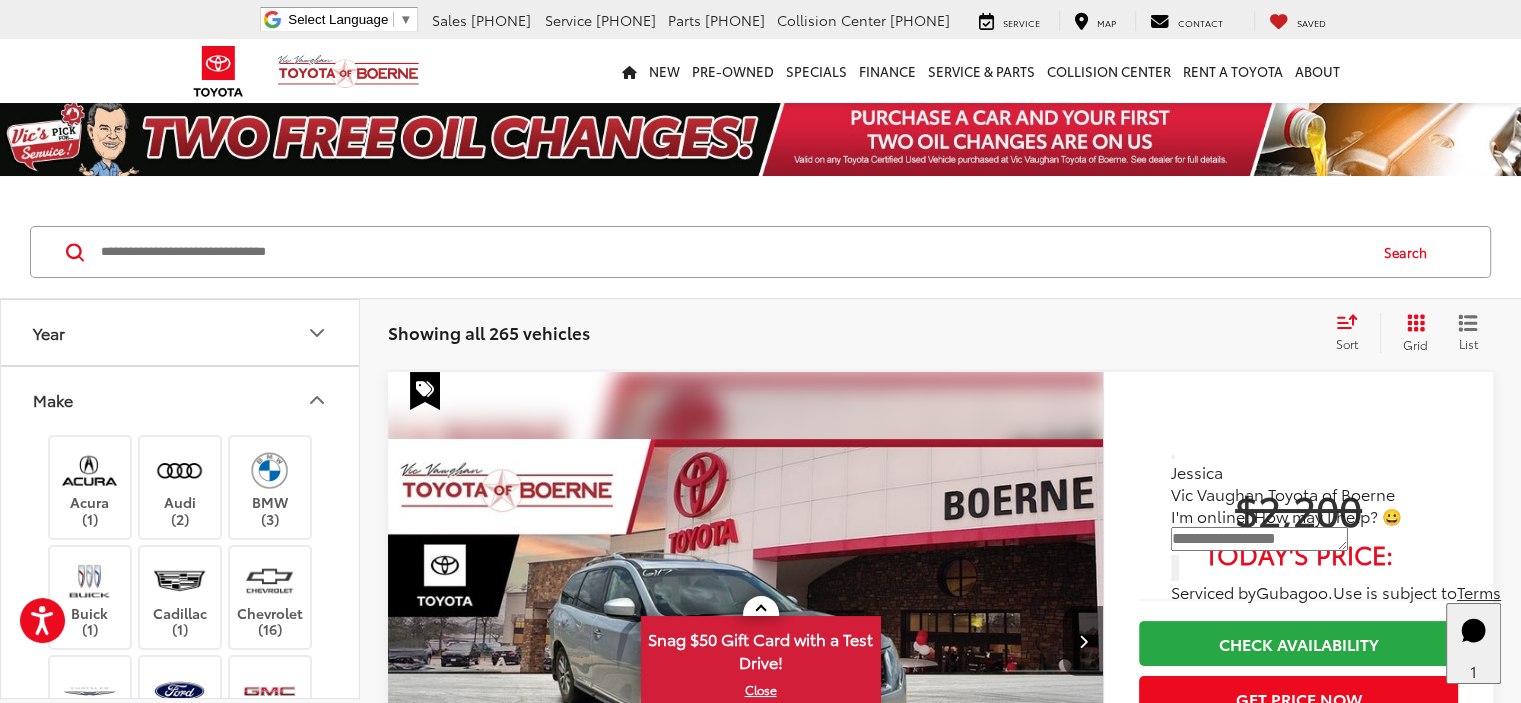 click on "BMW   (3)" at bounding box center [270, 487] 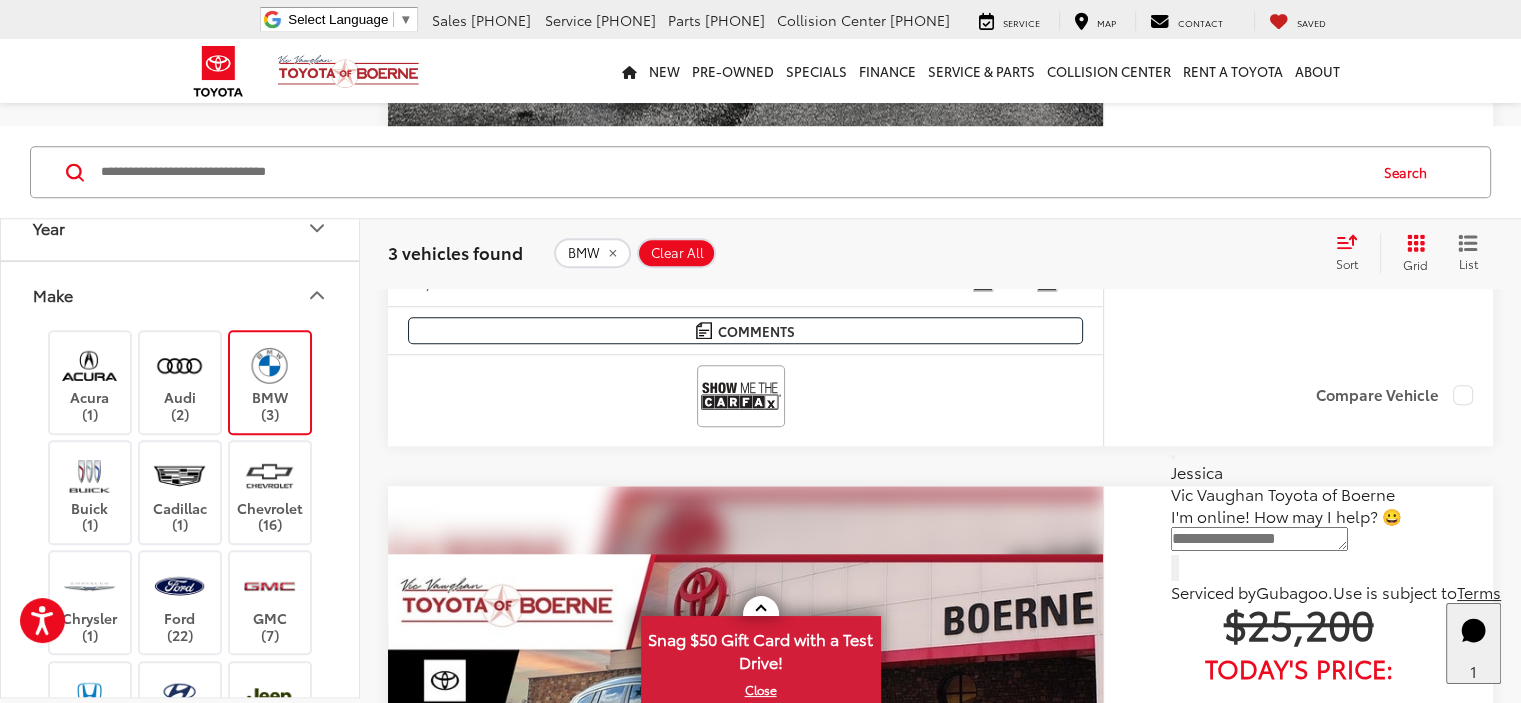 scroll, scrollTop: 1600, scrollLeft: 0, axis: vertical 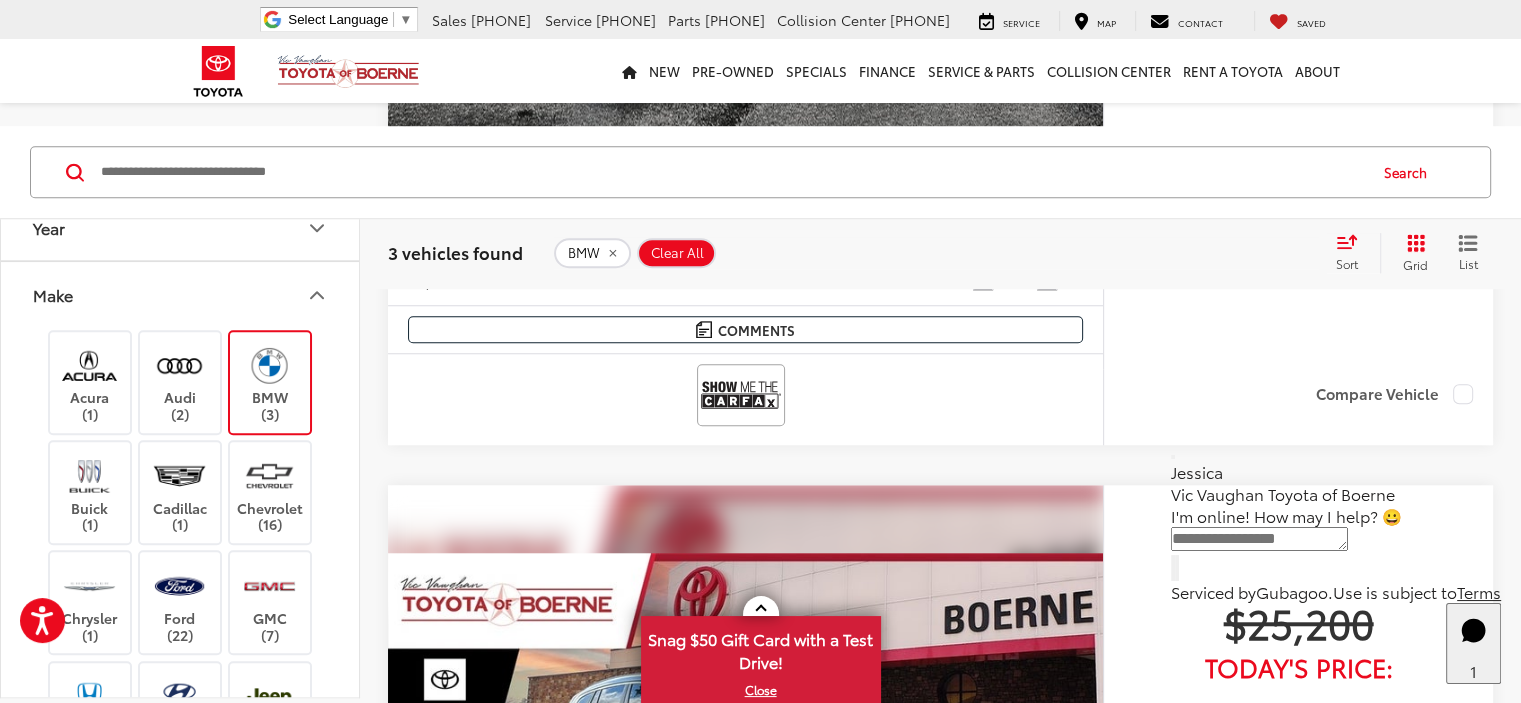 click on "Chevrolet   (16)" at bounding box center (270, 492) 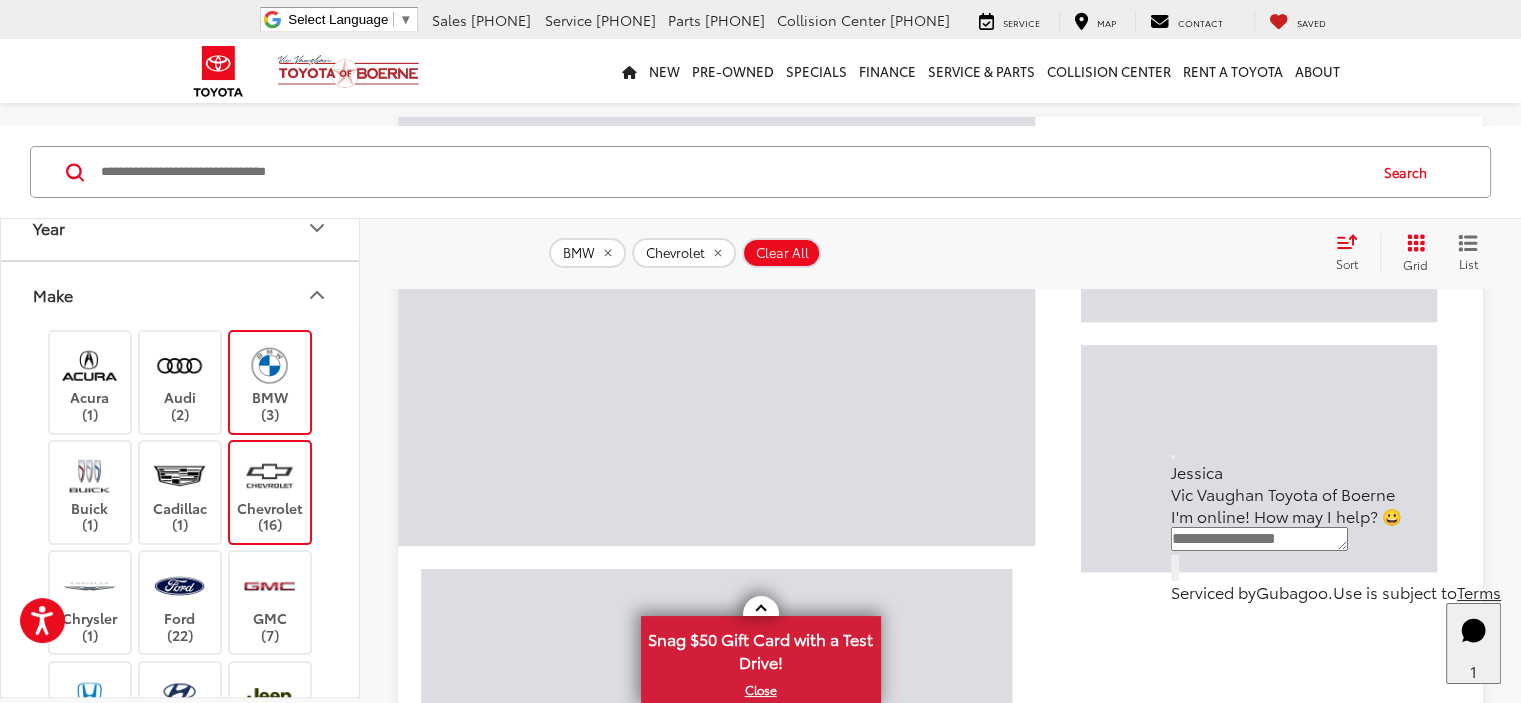 click on "BMW   (3)" at bounding box center [270, 382] 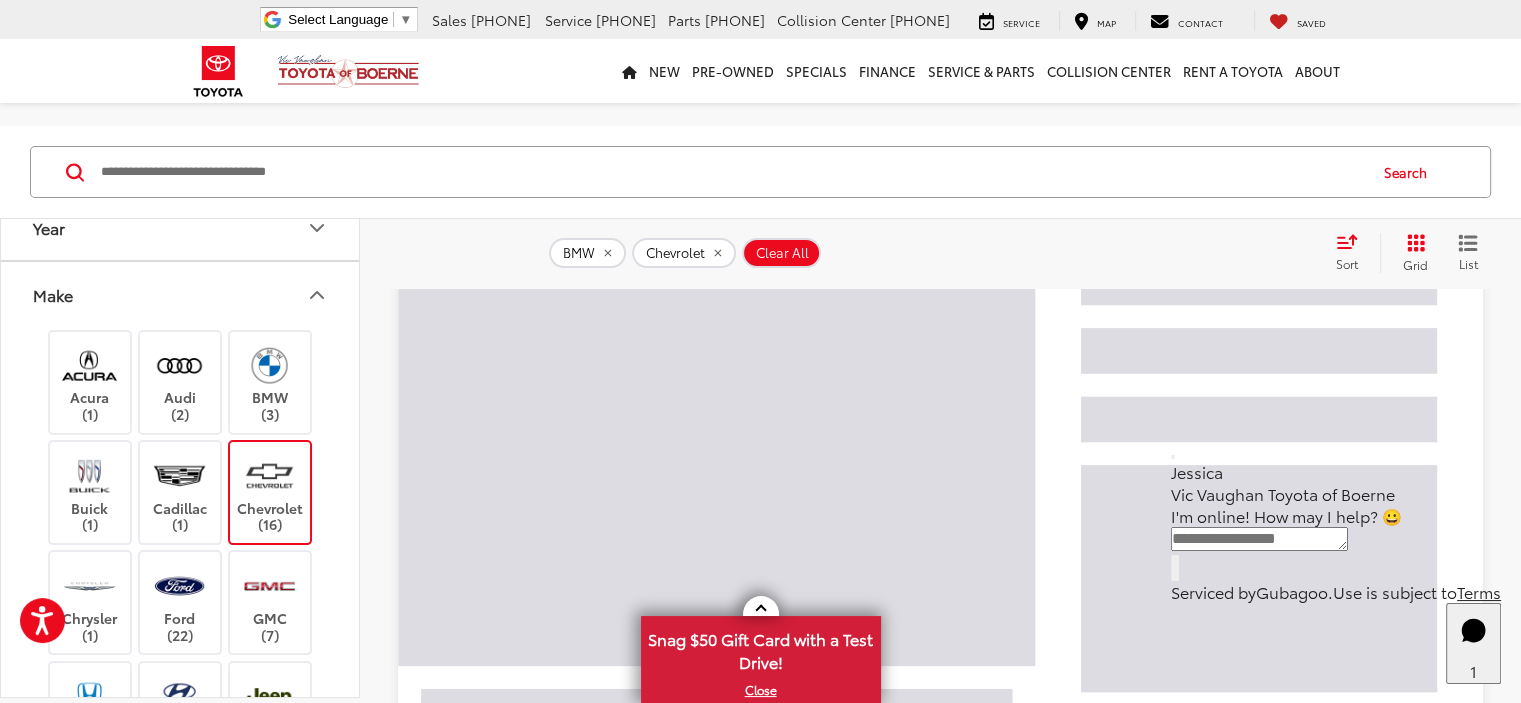 scroll, scrollTop: 80, scrollLeft: 0, axis: vertical 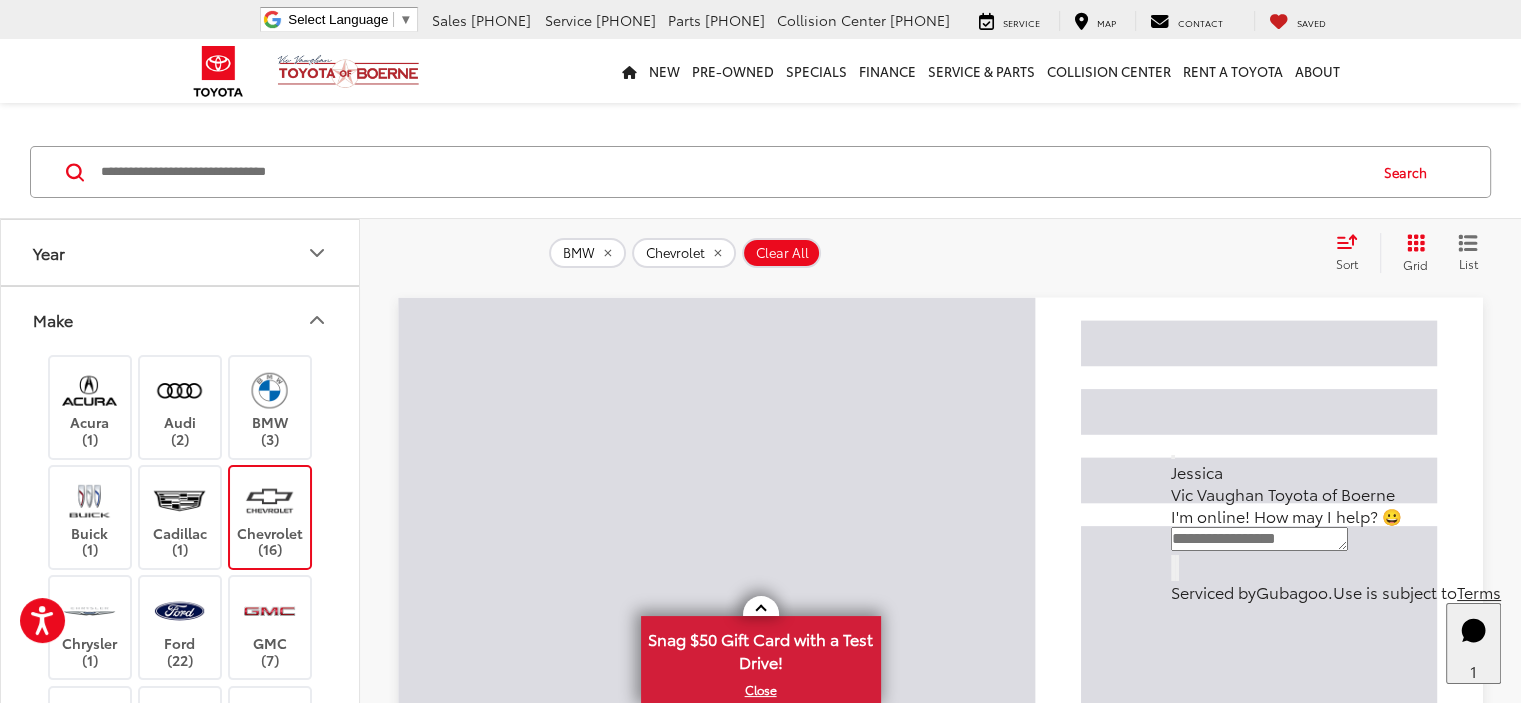 click on "GMC   (7)" at bounding box center (270, 627) 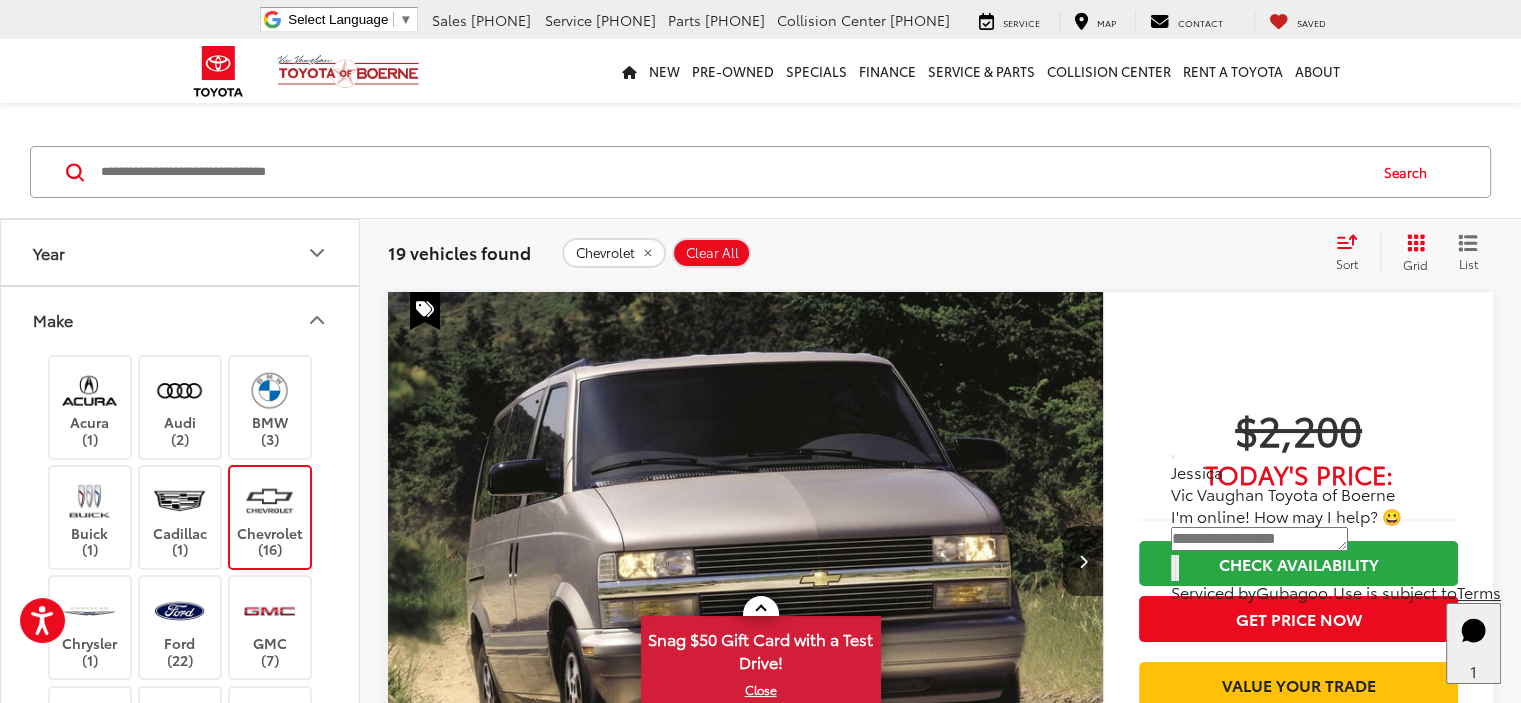 click on "Chevrolet   (16)" at bounding box center (270, 517) 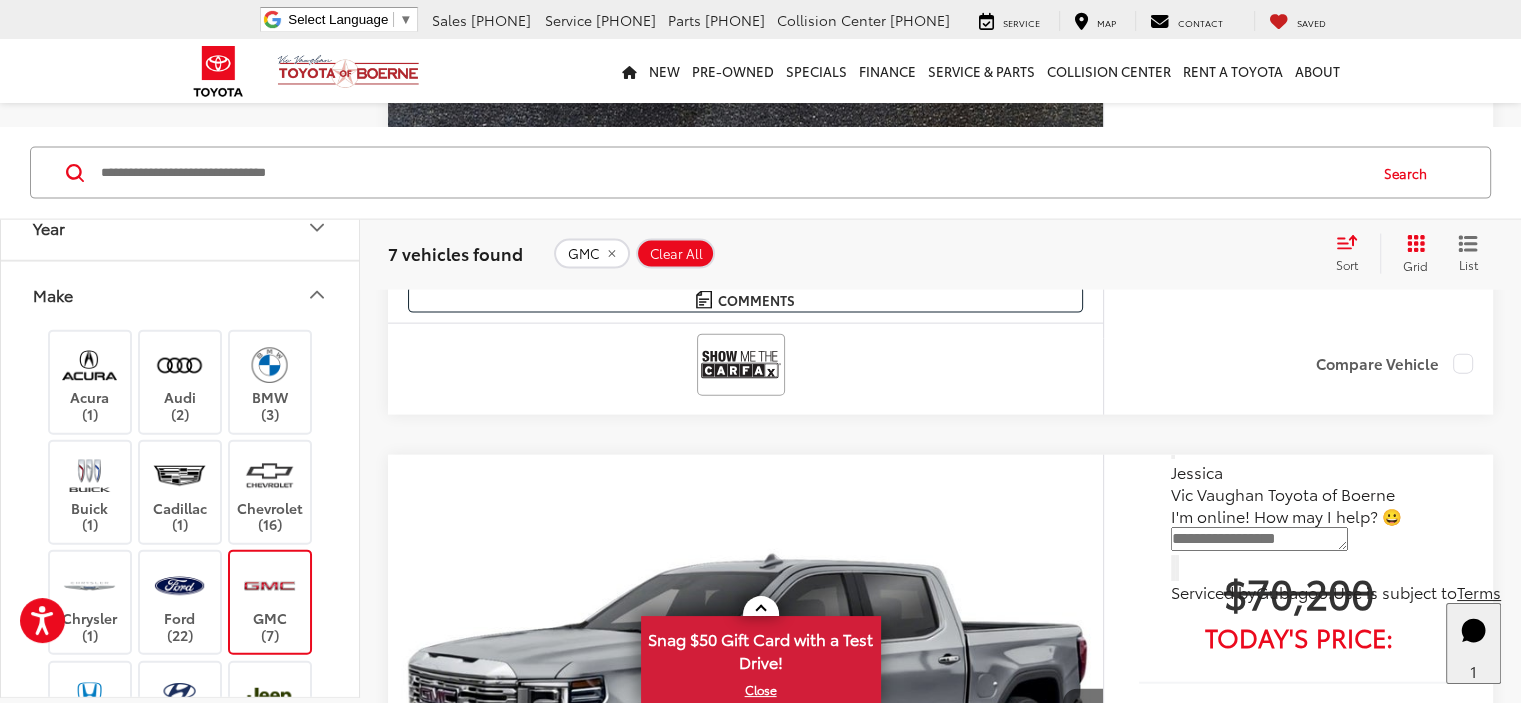scroll, scrollTop: 4433, scrollLeft: 0, axis: vertical 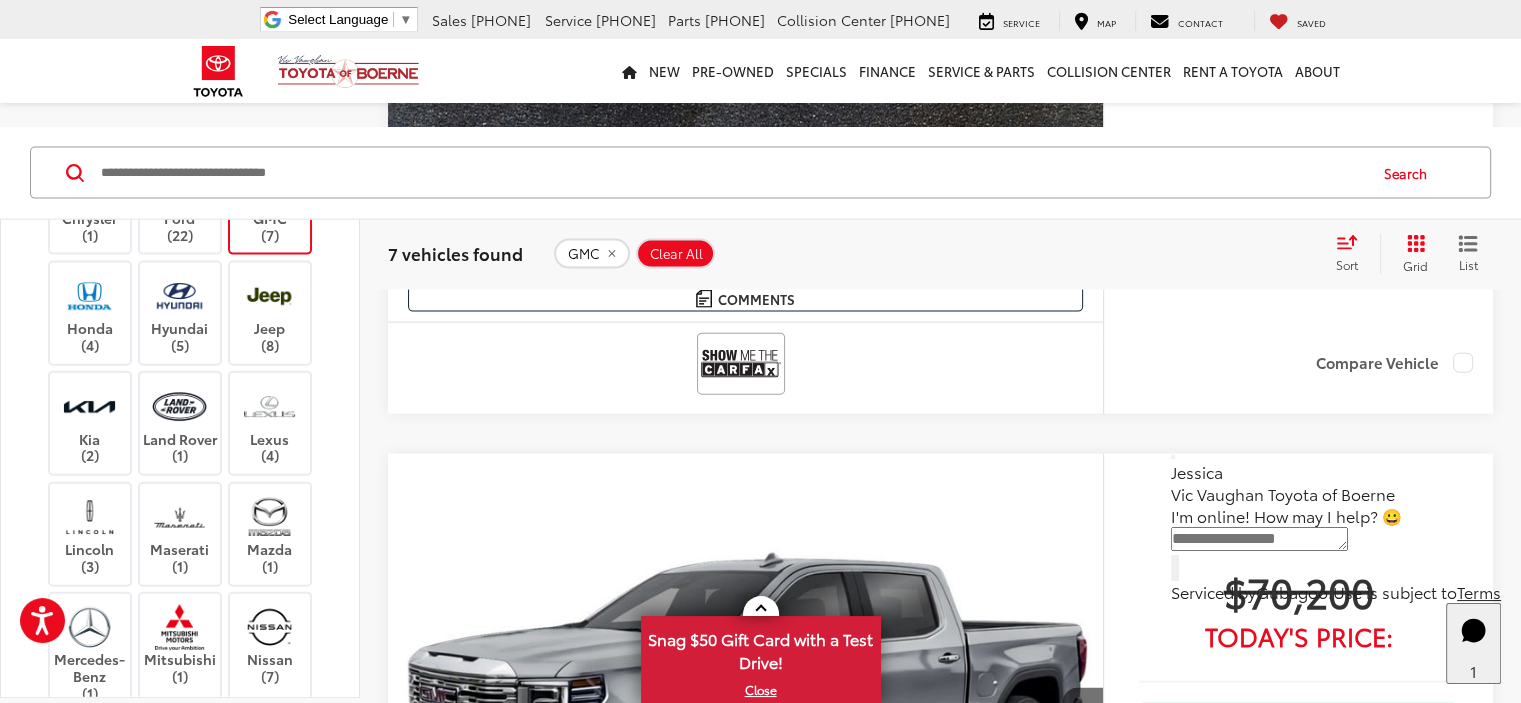 click on "Lexus   (4)" at bounding box center [270, 423] 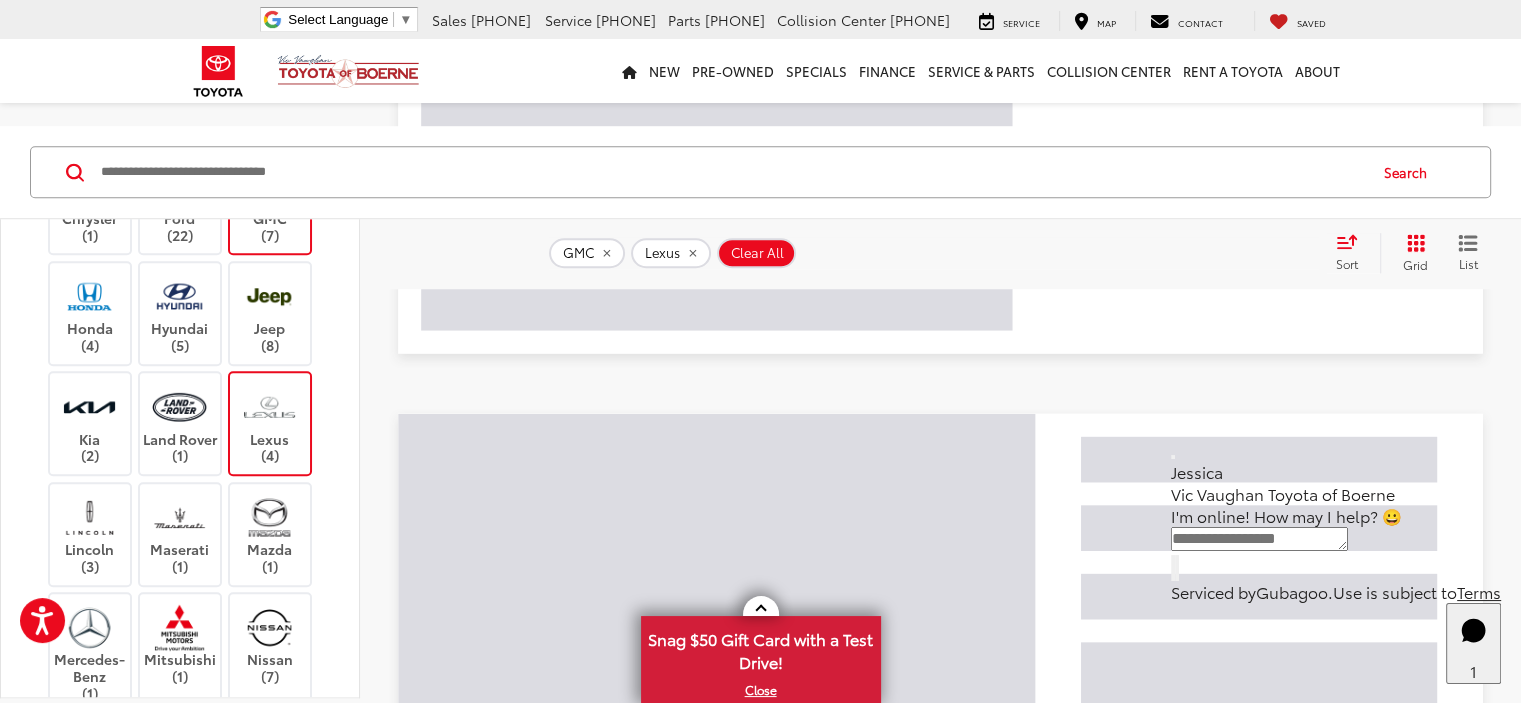 scroll, scrollTop: 1525, scrollLeft: 0, axis: vertical 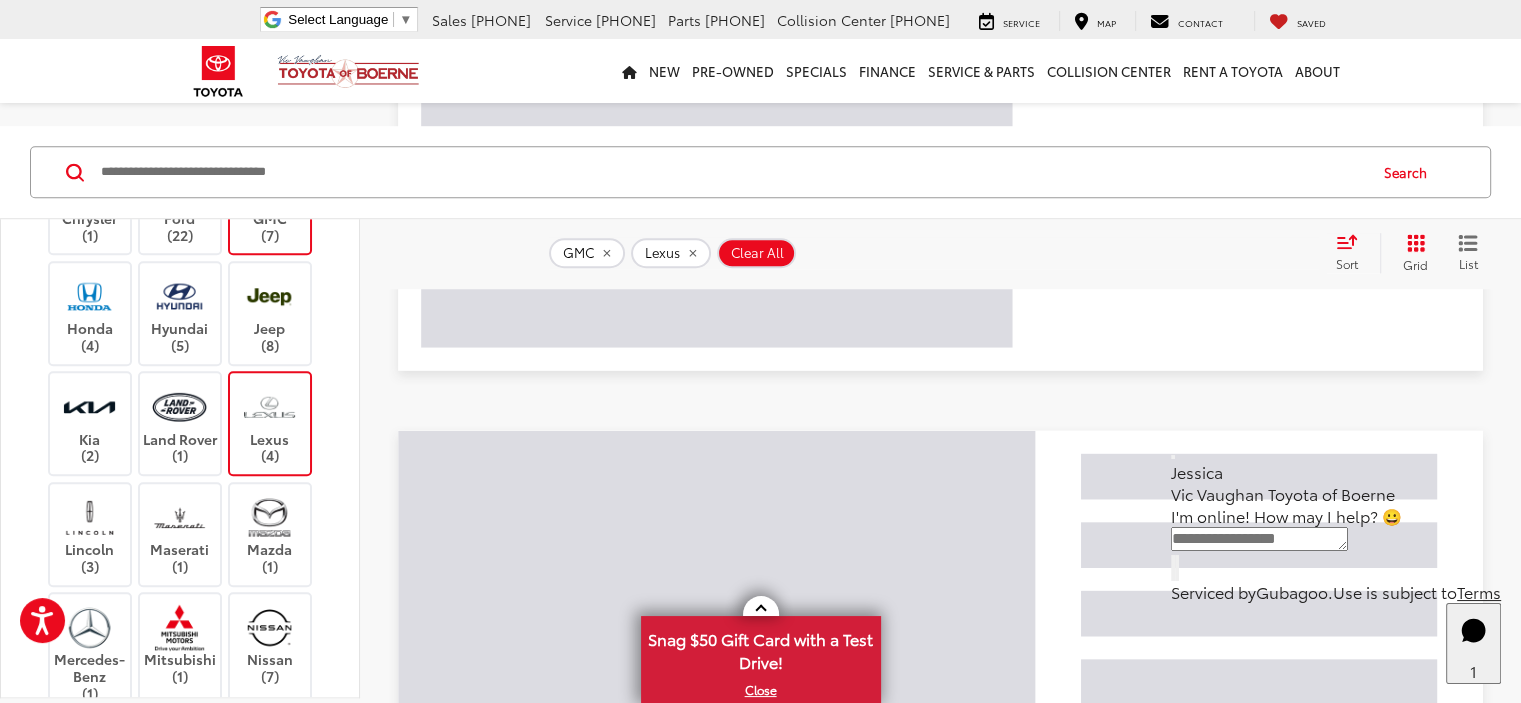 click on "GMC   (7)" 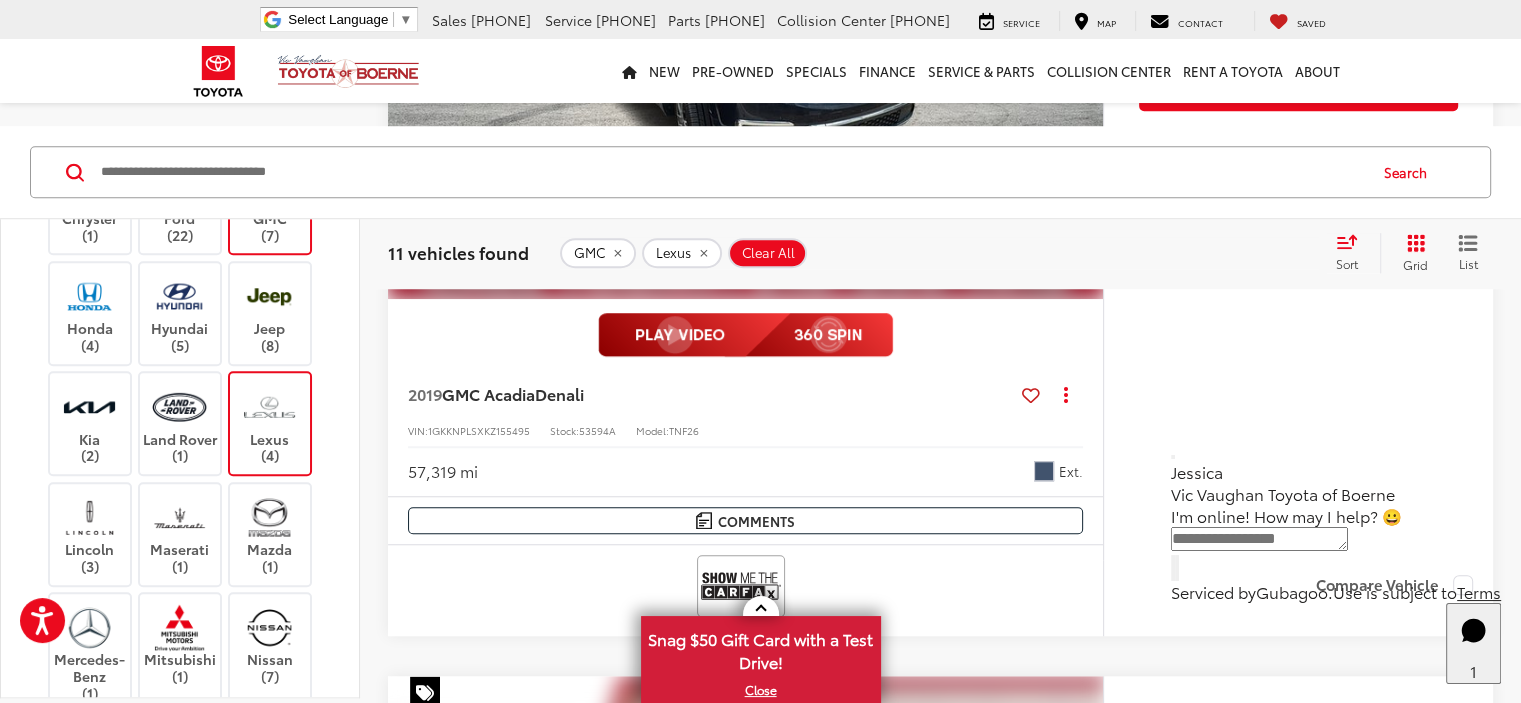 click on "GMC   (7)" at bounding box center [270, 203] 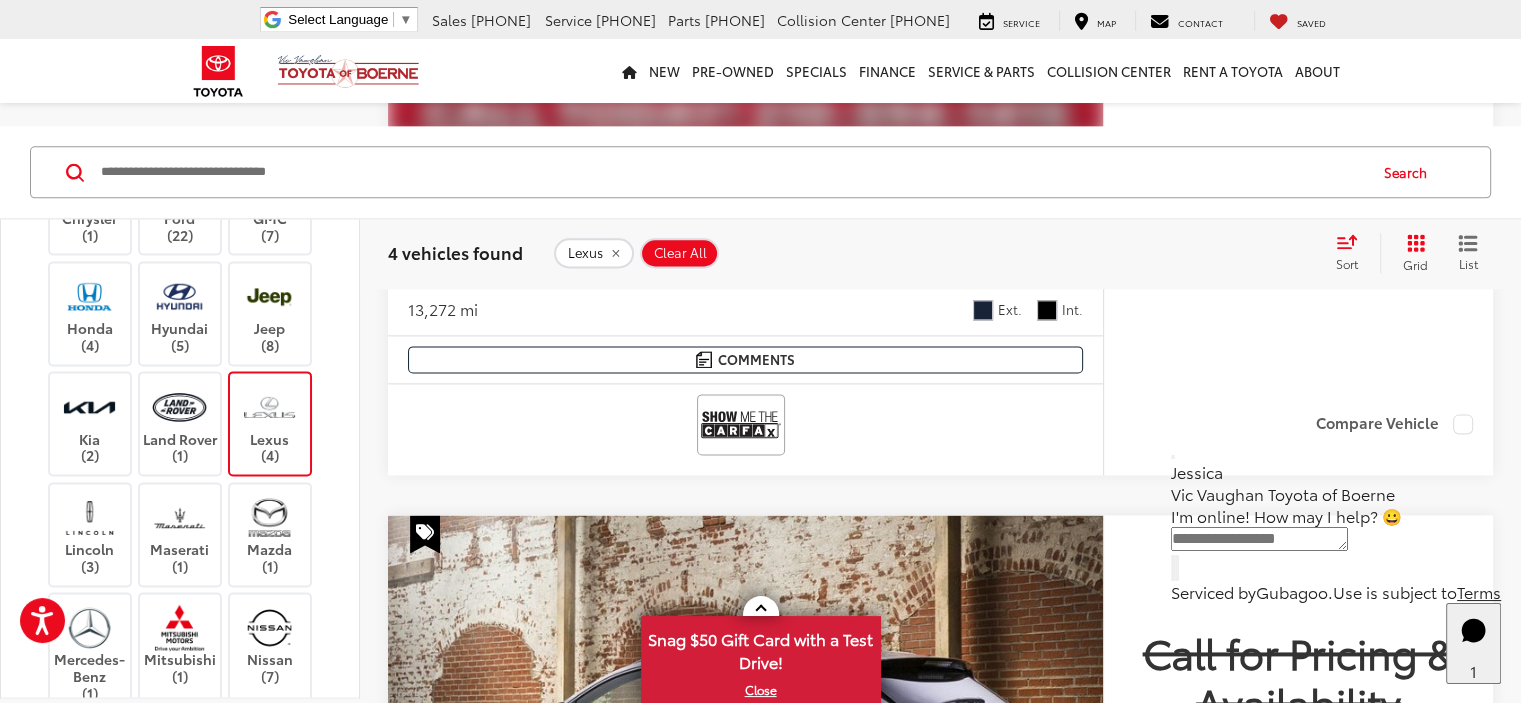 scroll, scrollTop: 2604, scrollLeft: 0, axis: vertical 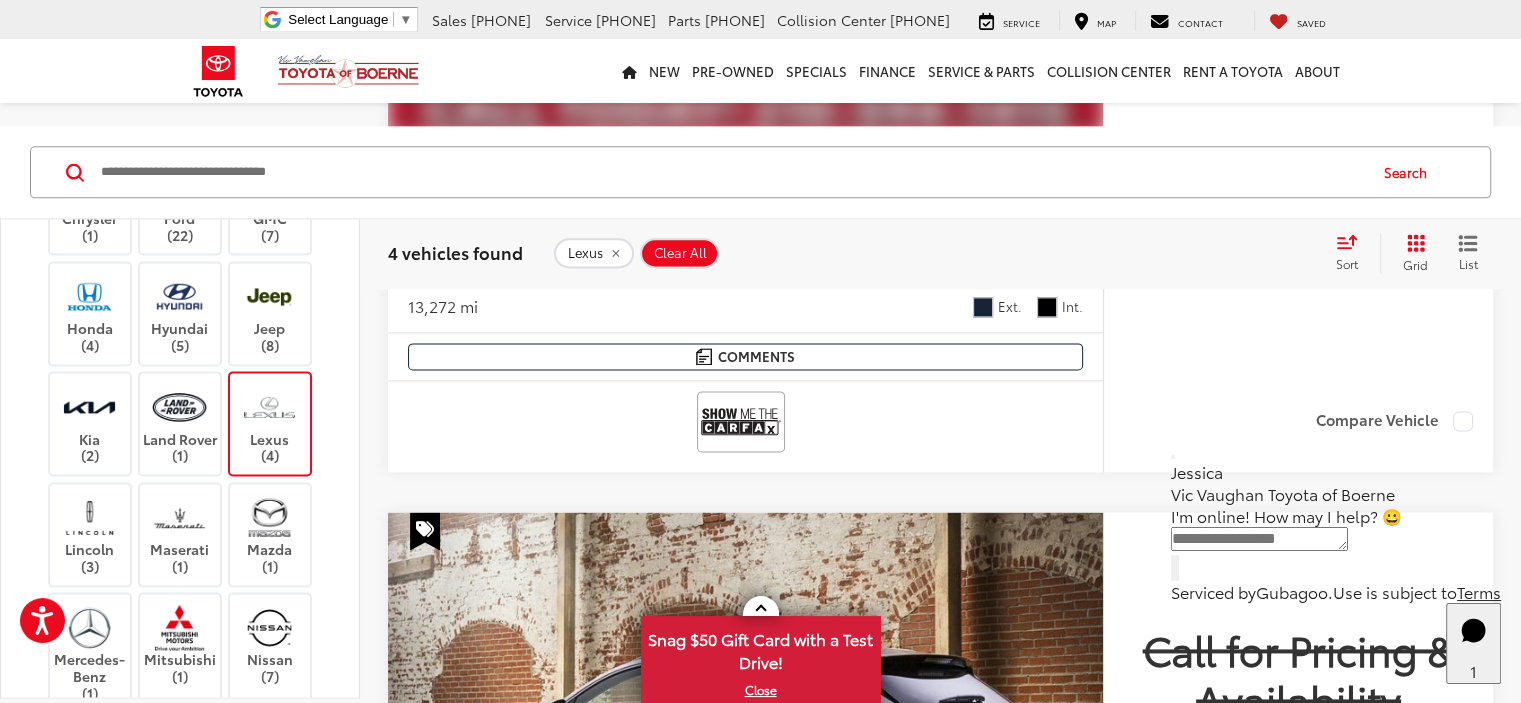 click on "Mercedes-Benz   (1)" at bounding box center [90, 653] 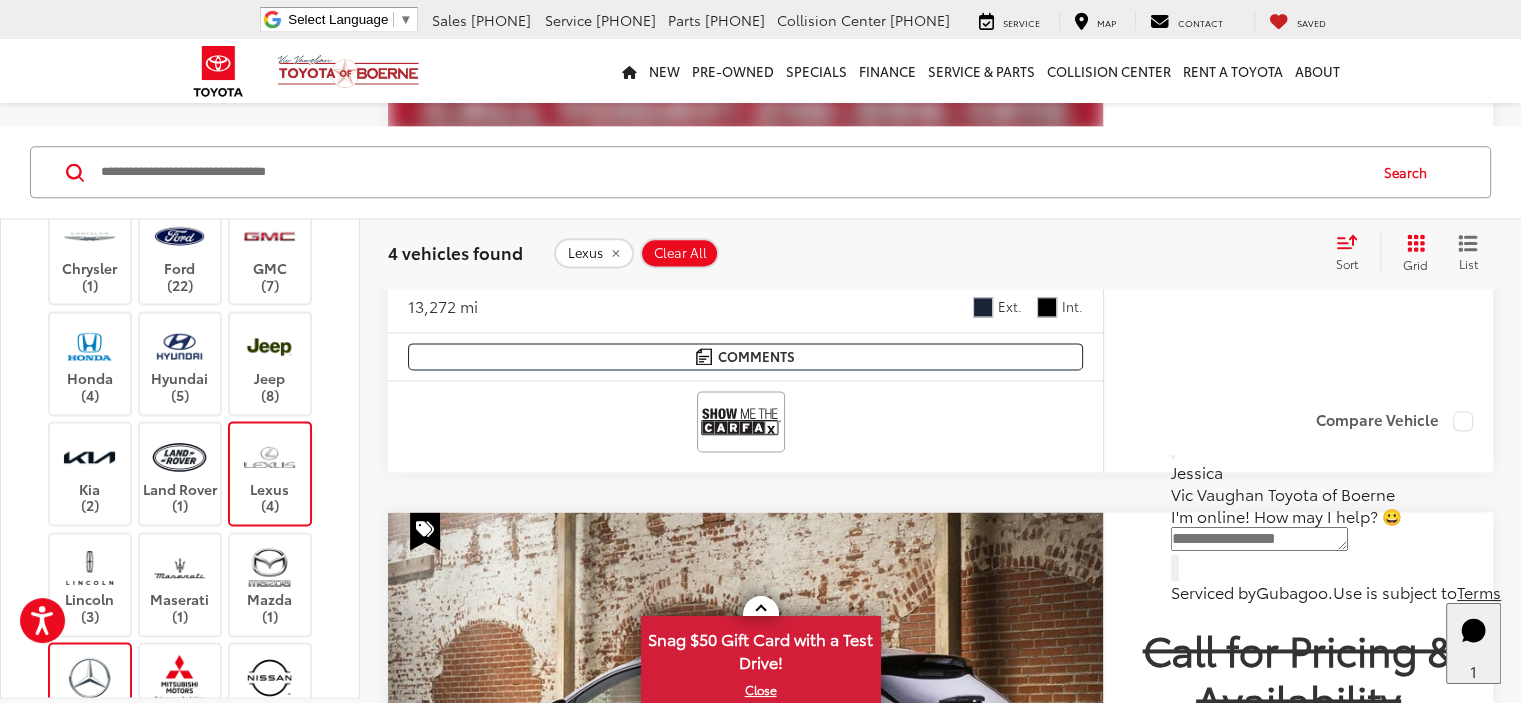 scroll, scrollTop: 236, scrollLeft: 0, axis: vertical 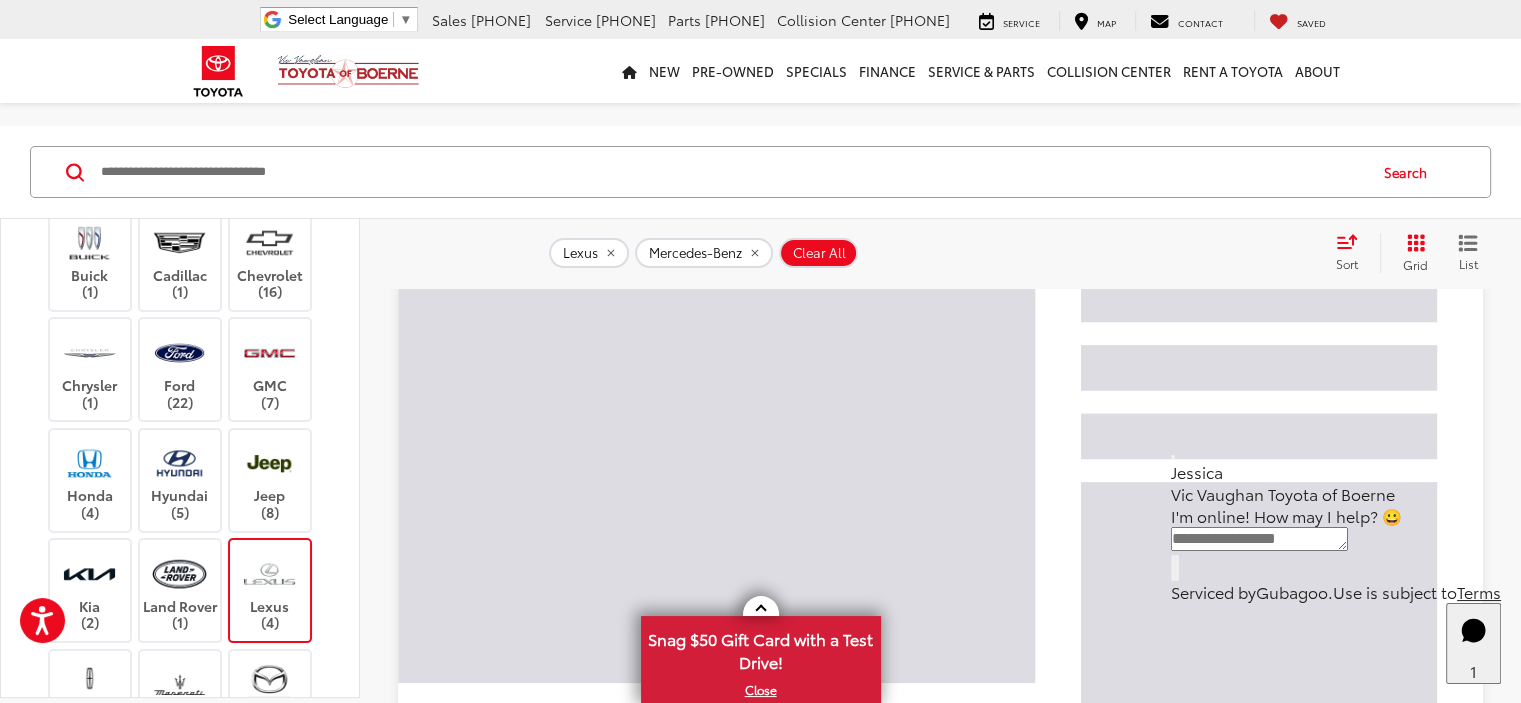 click at bounding box center (269, 573) 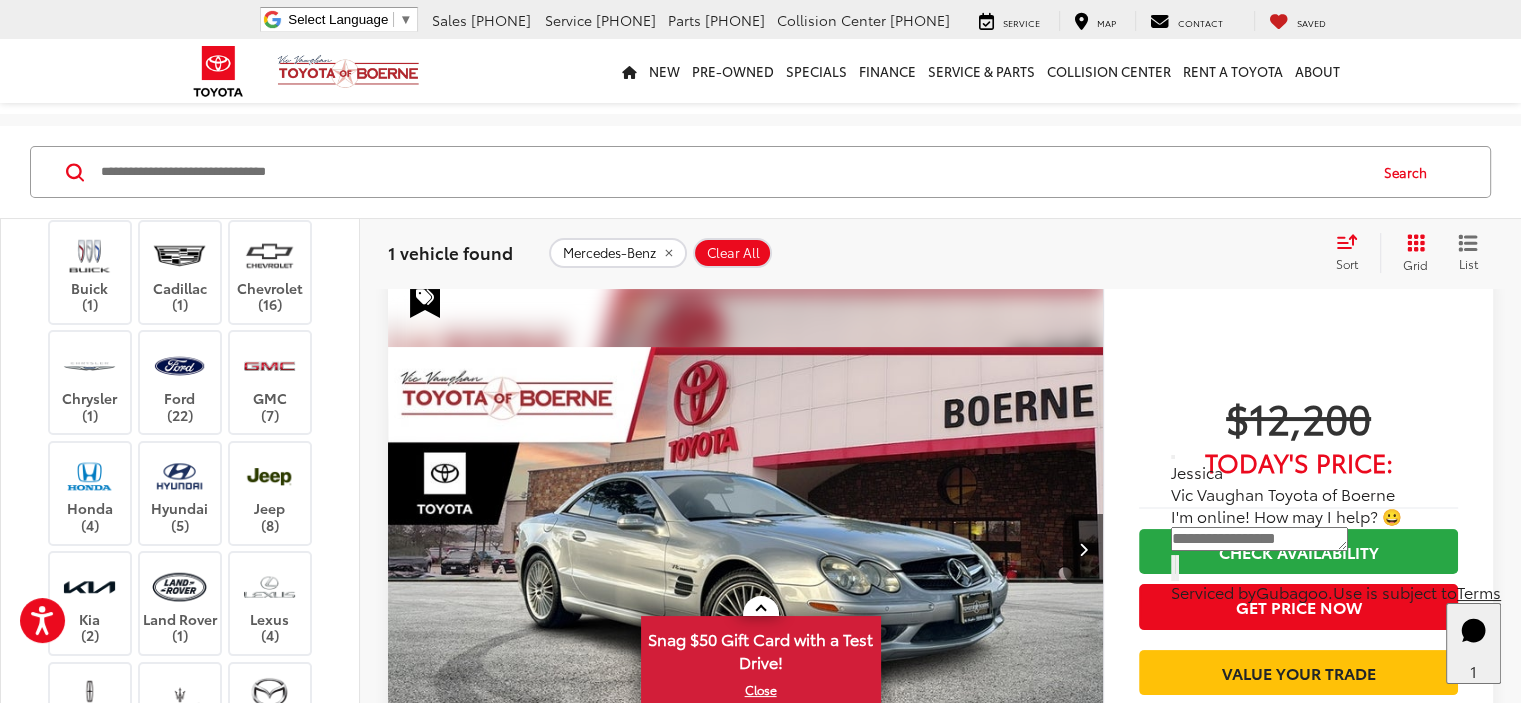 scroll, scrollTop: 80, scrollLeft: 0, axis: vertical 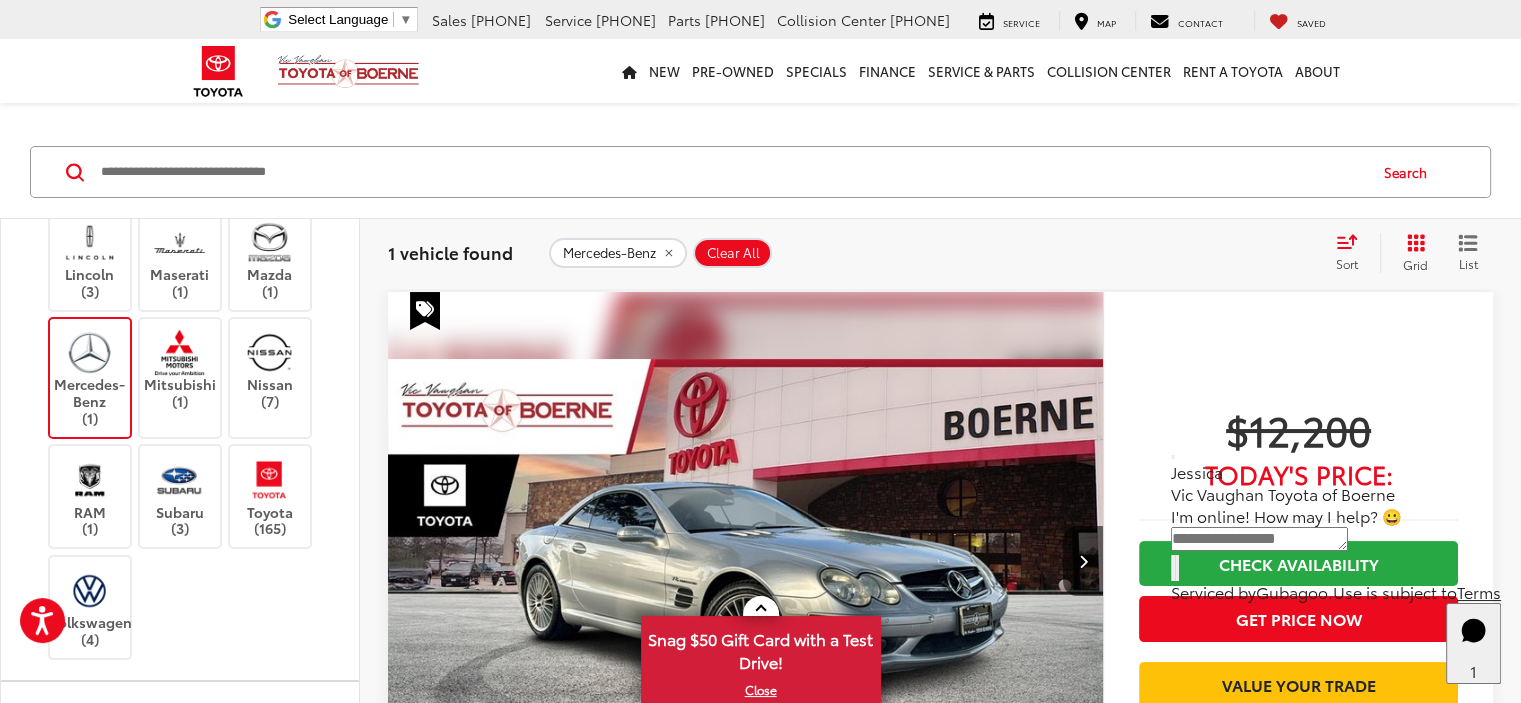 click at bounding box center [89, 479] 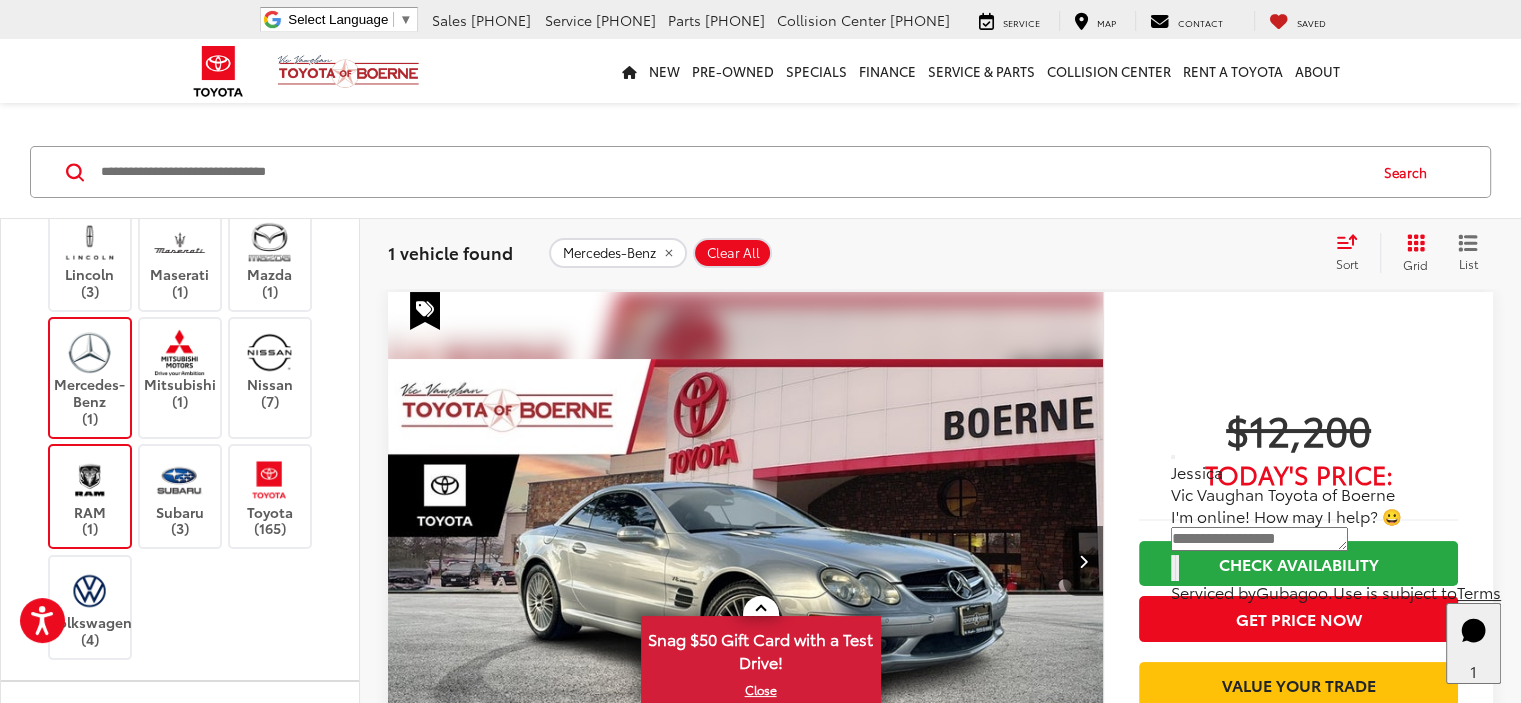 click on "Mercedes-Benz   (1)" at bounding box center (90, 378) 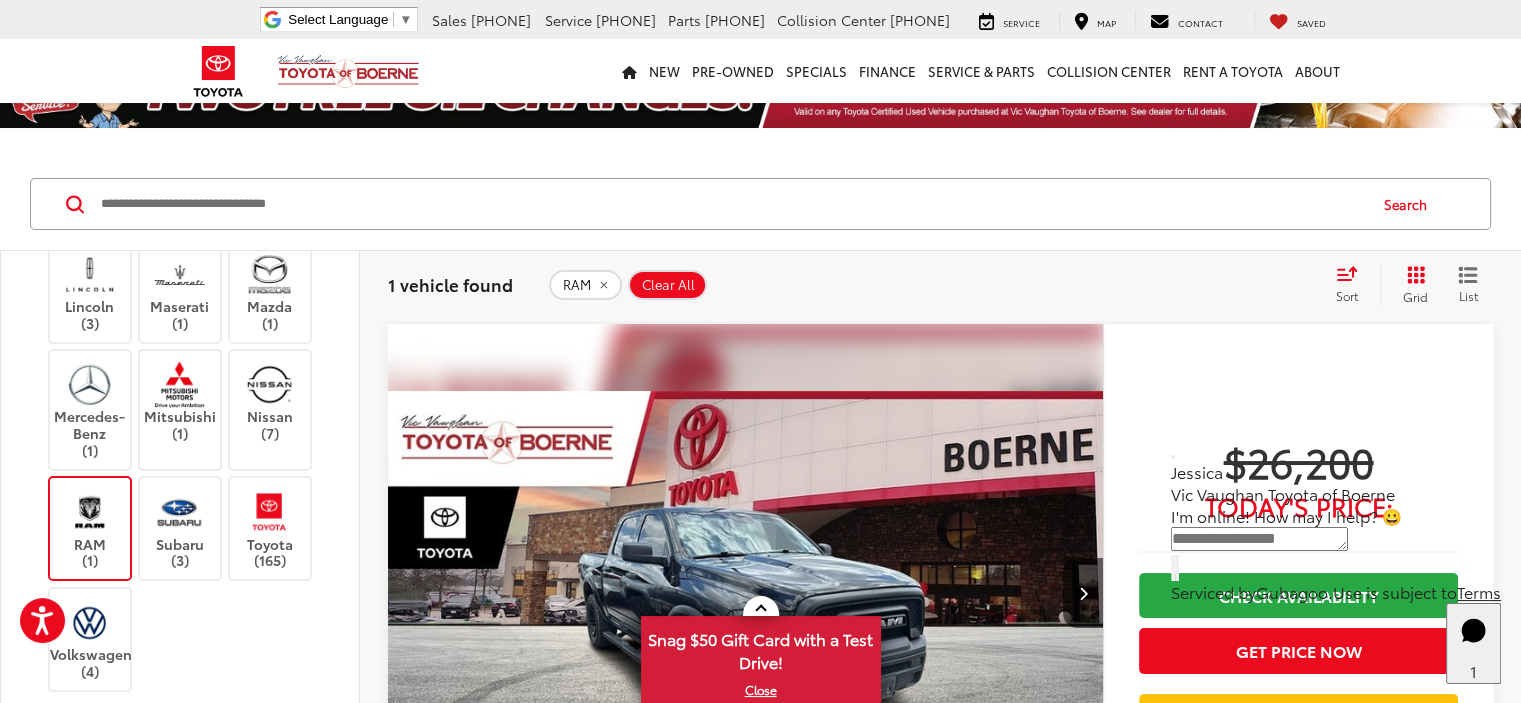 scroll, scrollTop: 46, scrollLeft: 0, axis: vertical 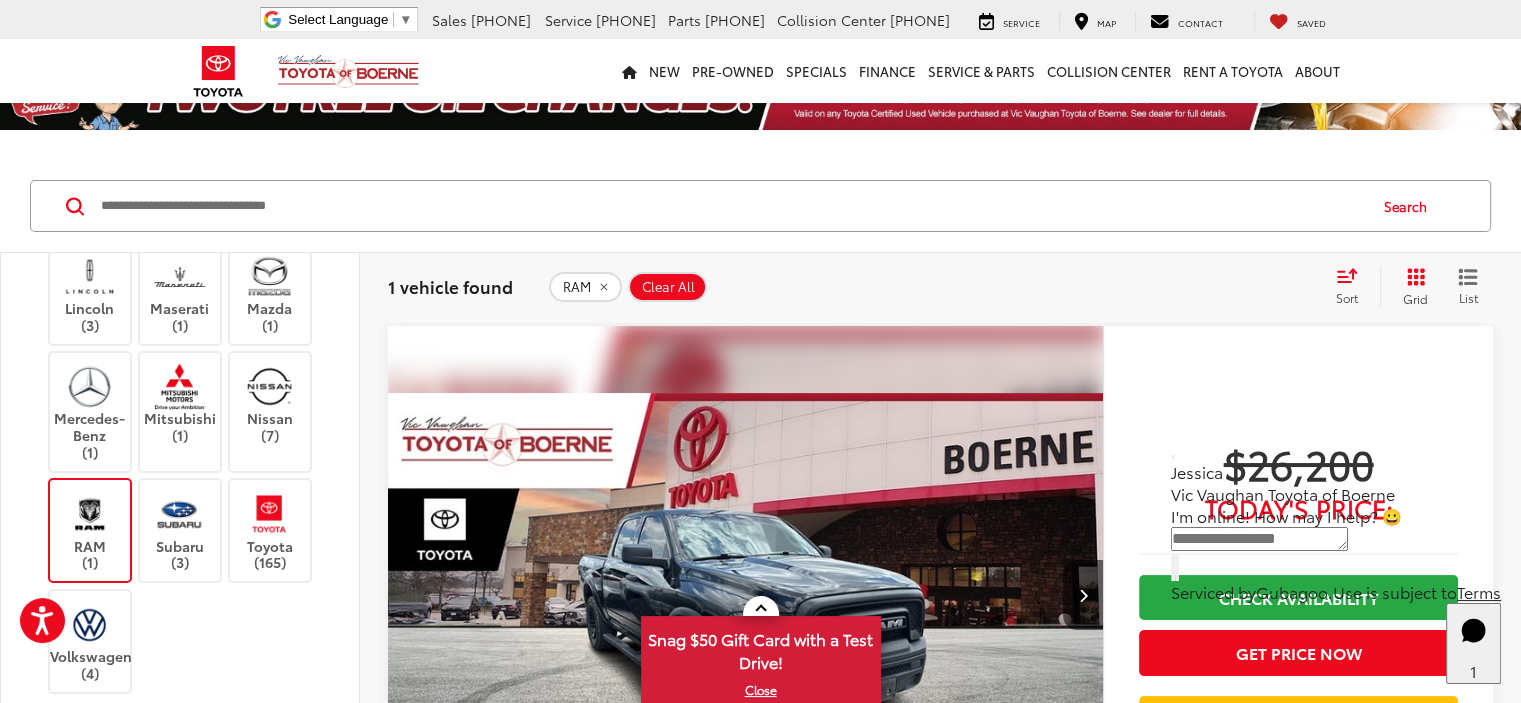 click at bounding box center [746, 595] 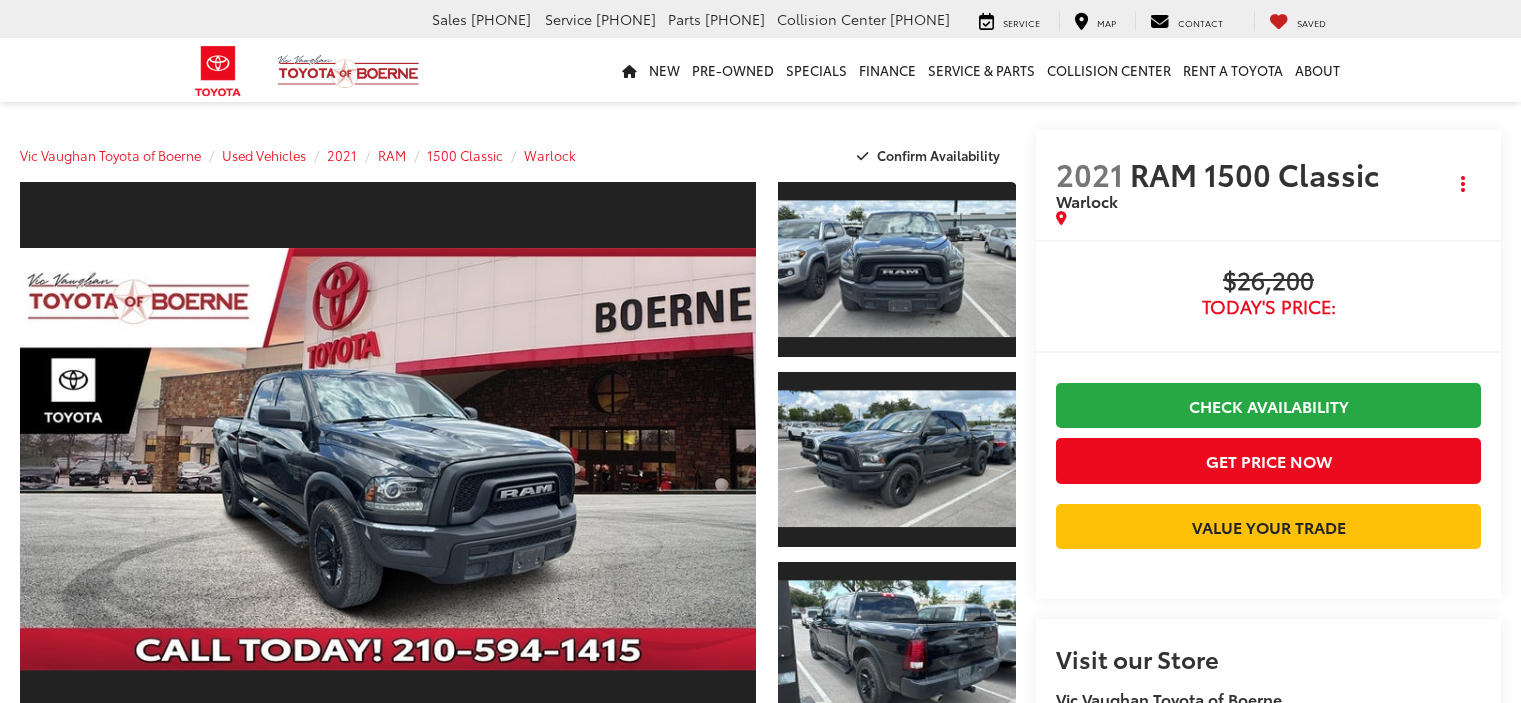 scroll, scrollTop: 0, scrollLeft: 0, axis: both 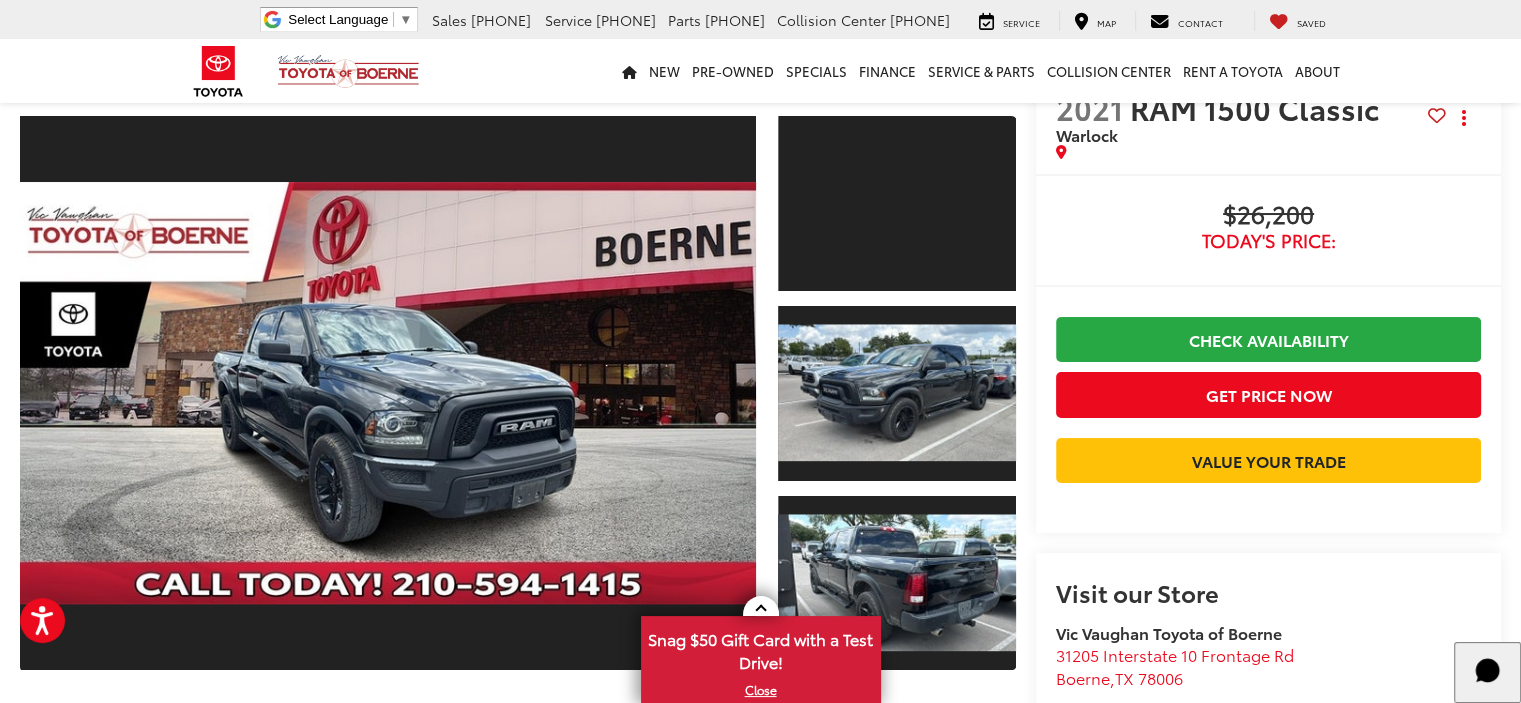 click at bounding box center (897, 203) 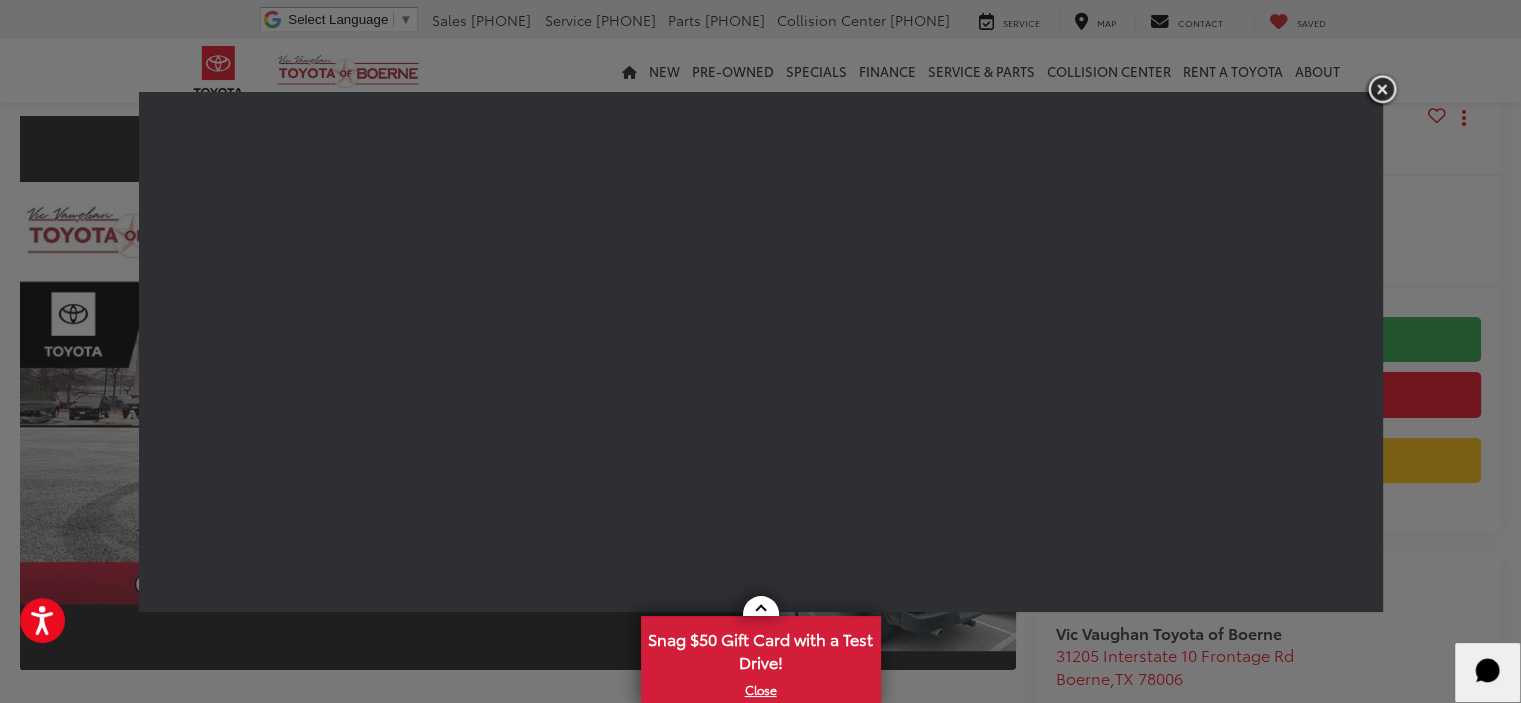 click at bounding box center [1382, 89] 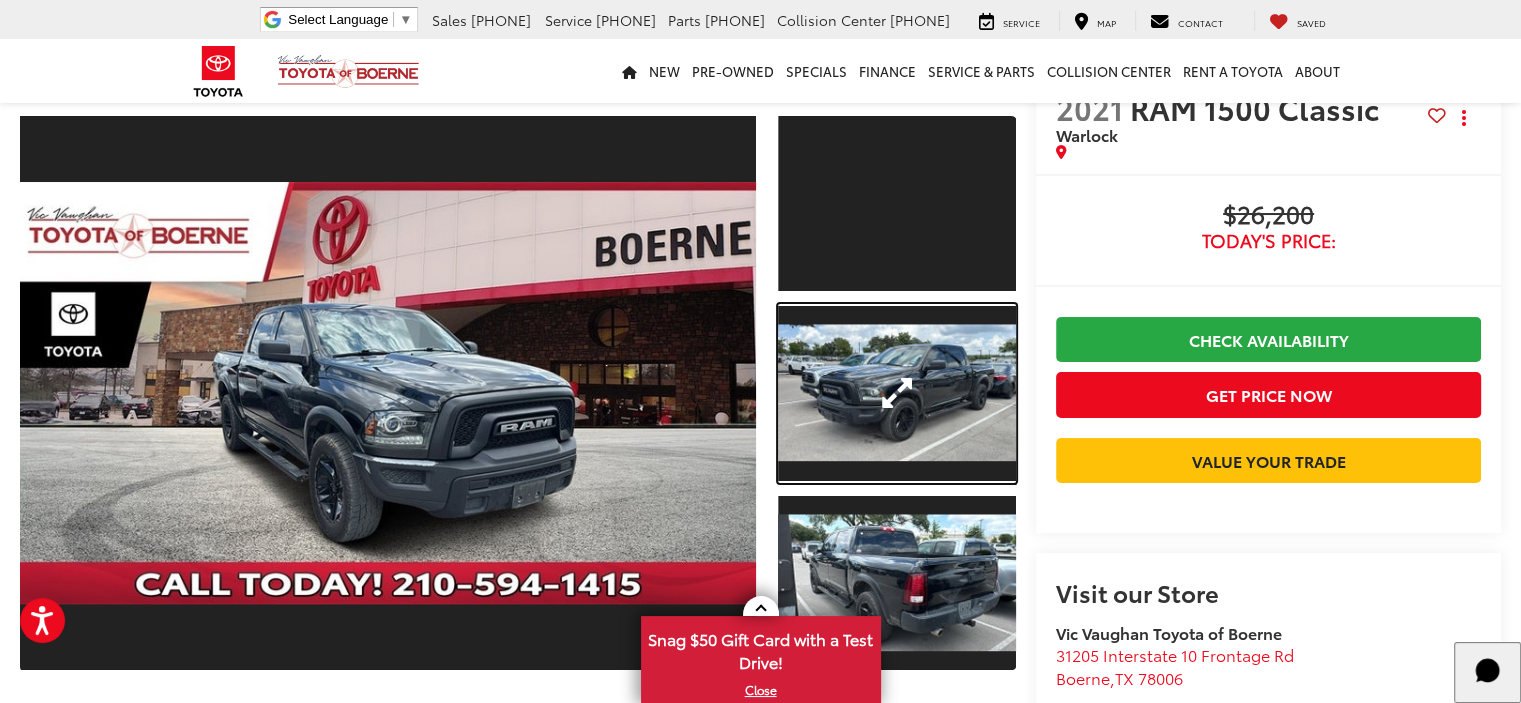 click at bounding box center [897, 393] 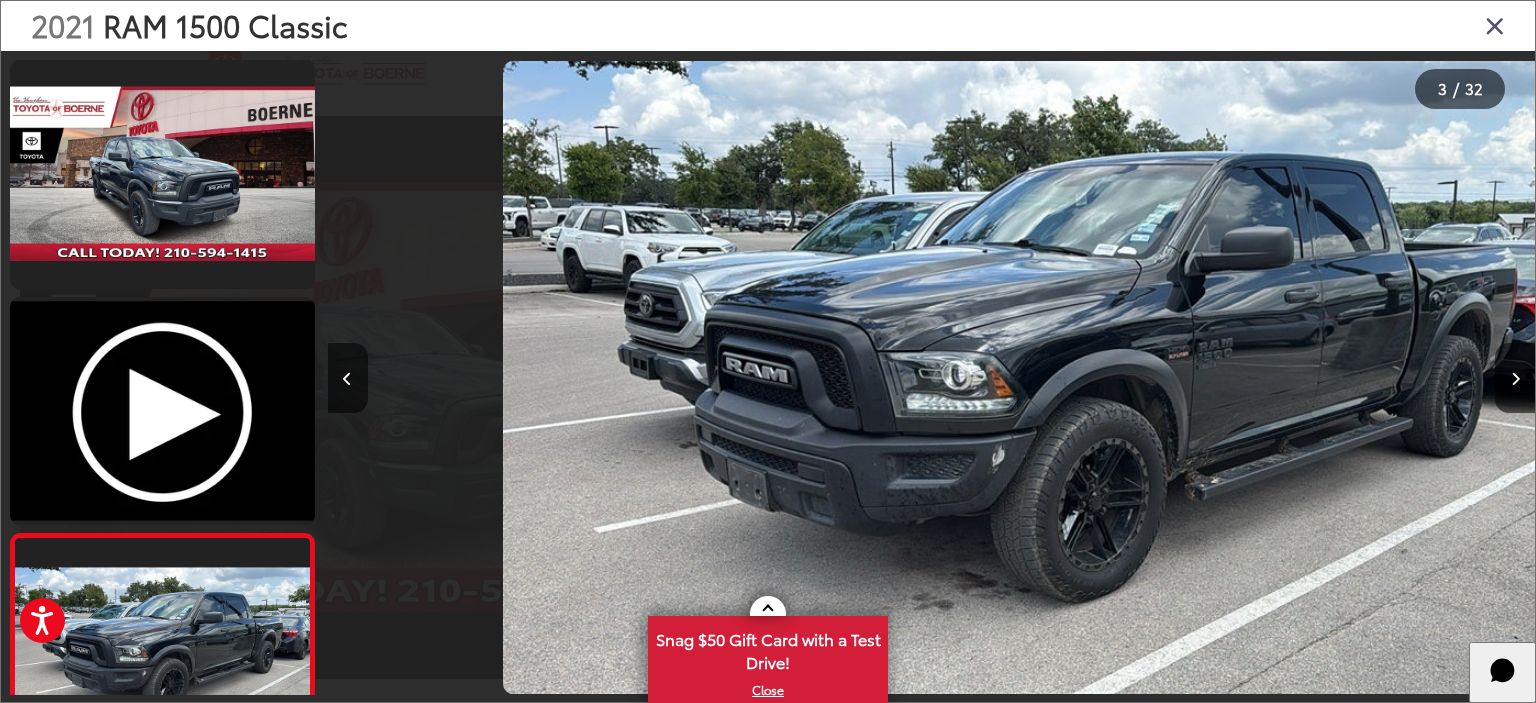 scroll, scrollTop: 0, scrollLeft: 2415, axis: horizontal 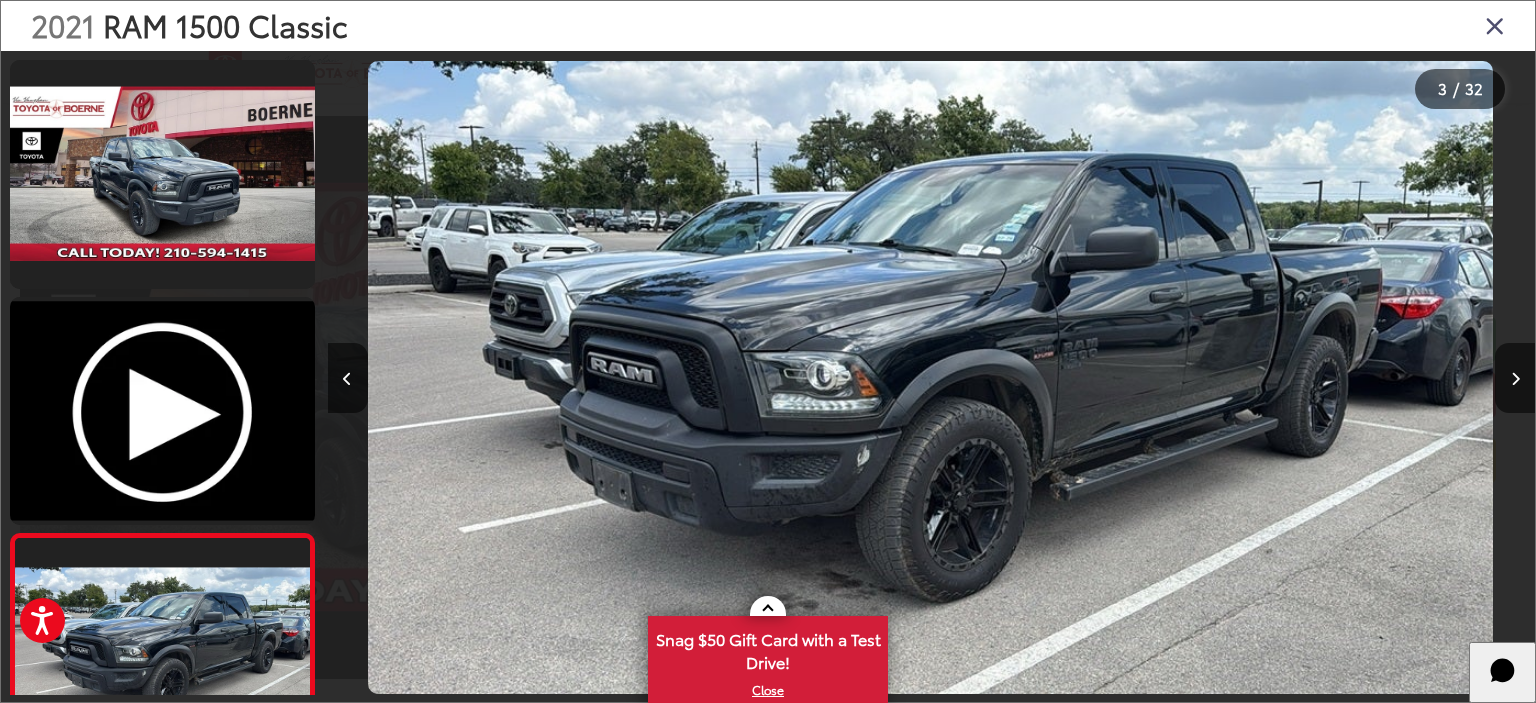click at bounding box center [1515, 379] 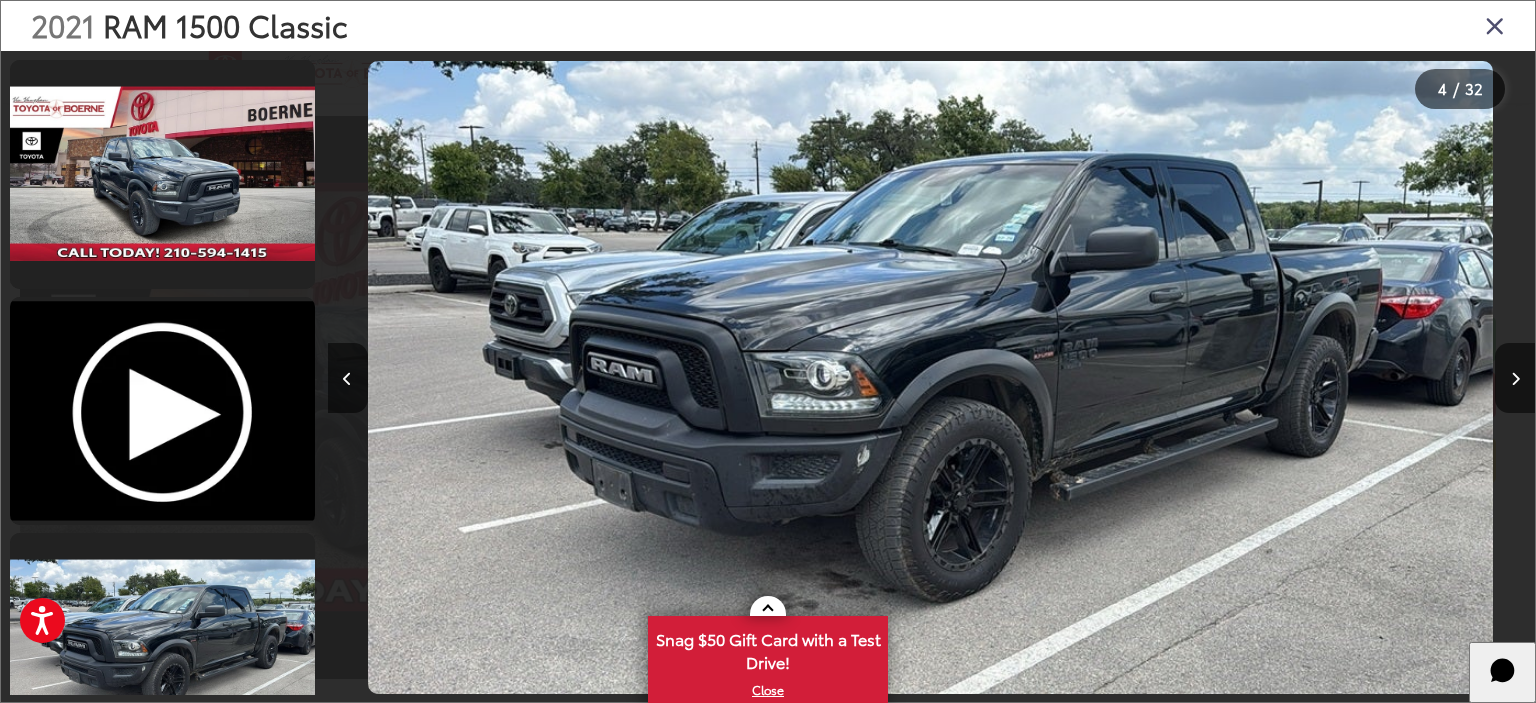 scroll, scrollTop: 0, scrollLeft: 2742, axis: horizontal 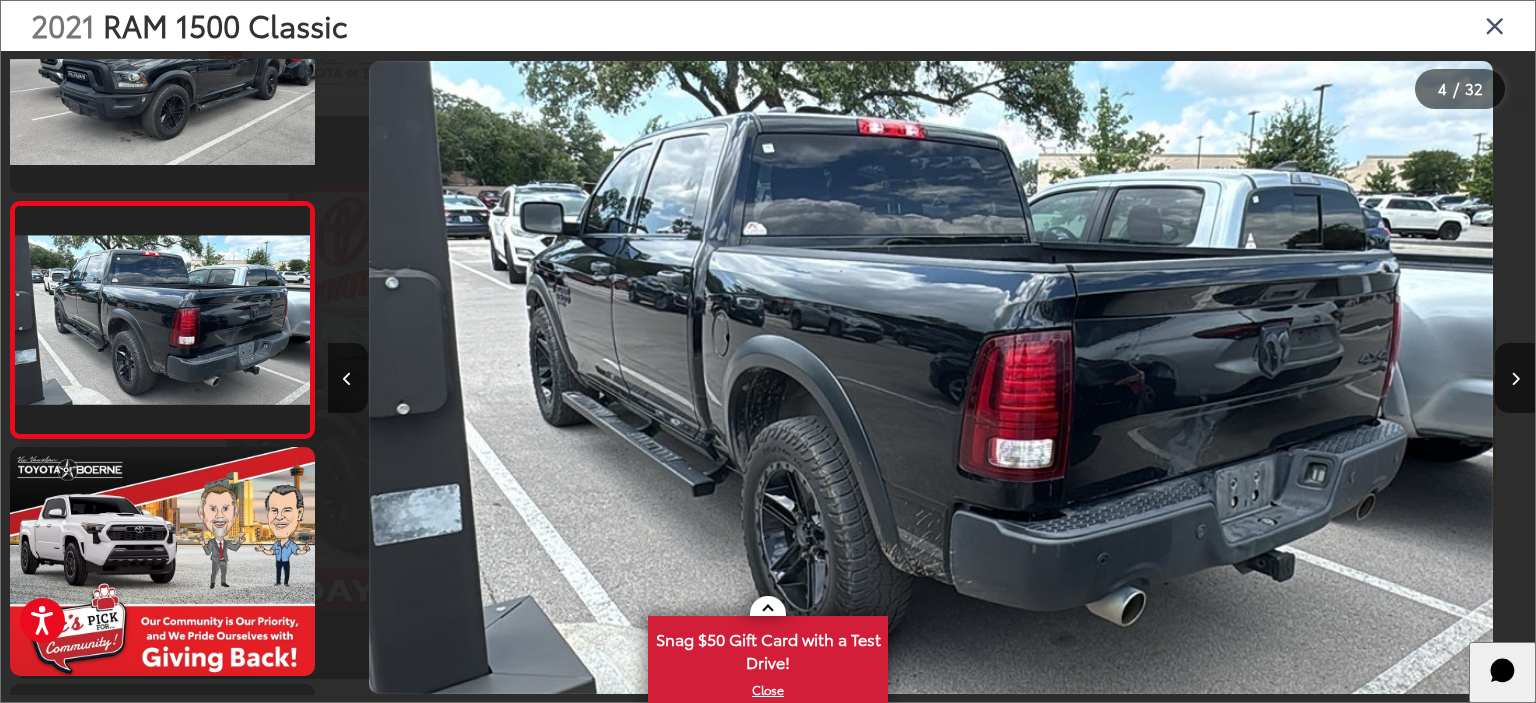 click at bounding box center (1515, 379) 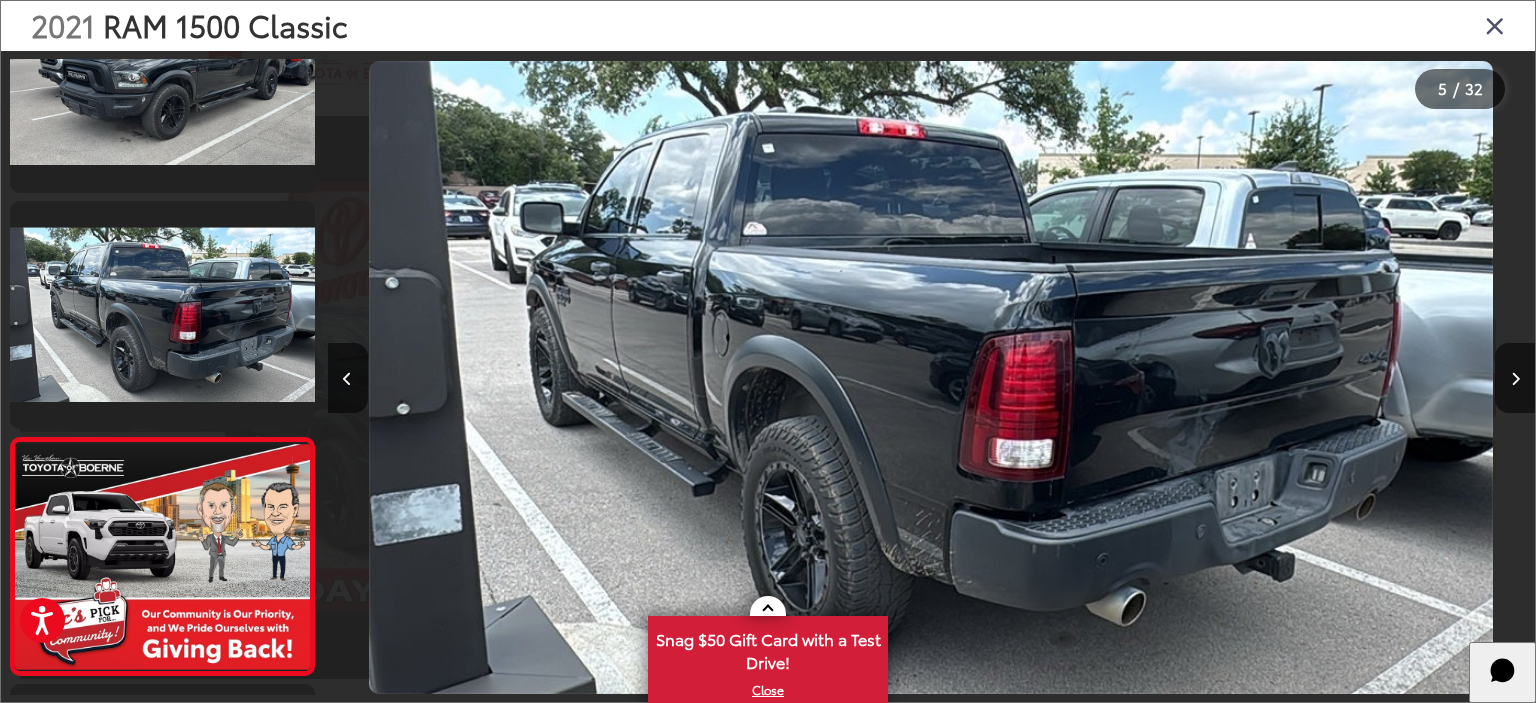 scroll, scrollTop: 0, scrollLeft: 3862, axis: horizontal 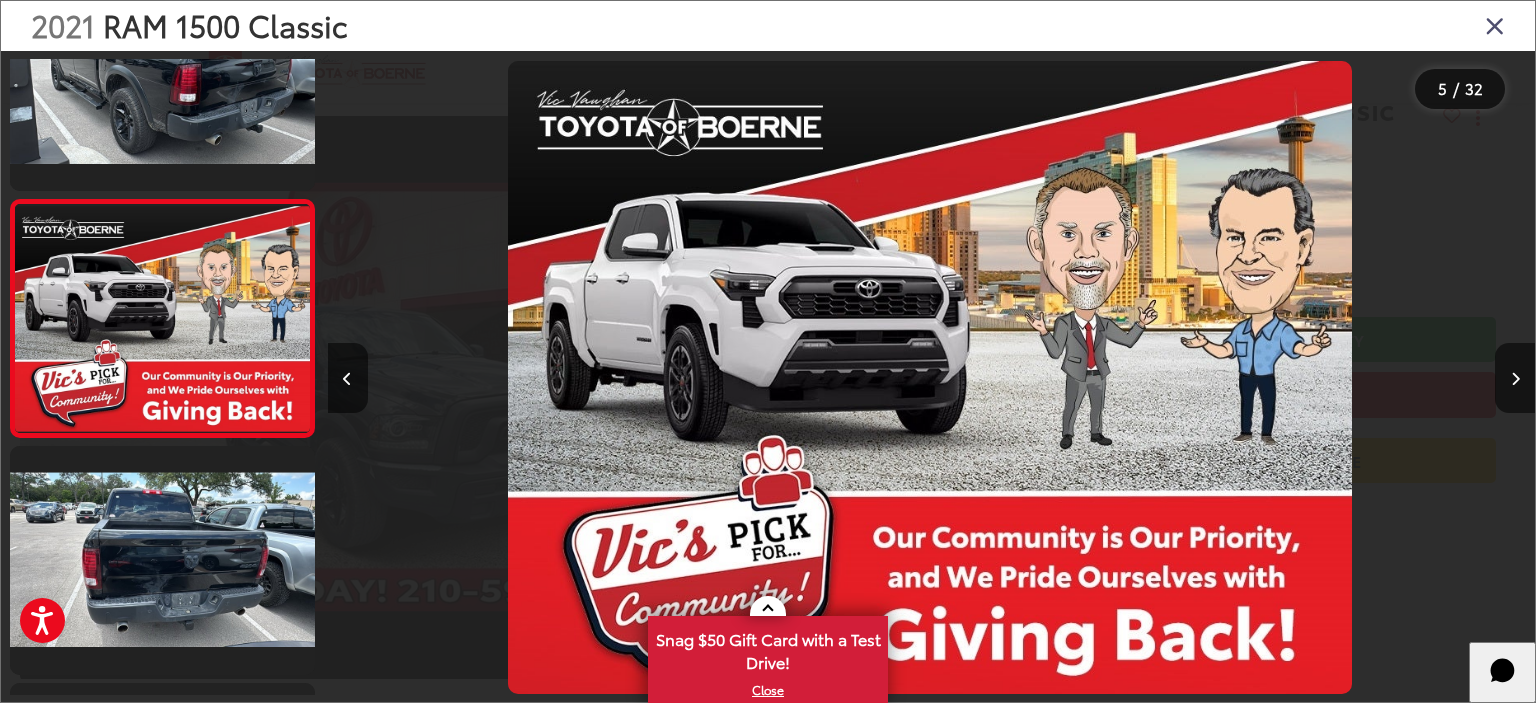 click at bounding box center (1515, 379) 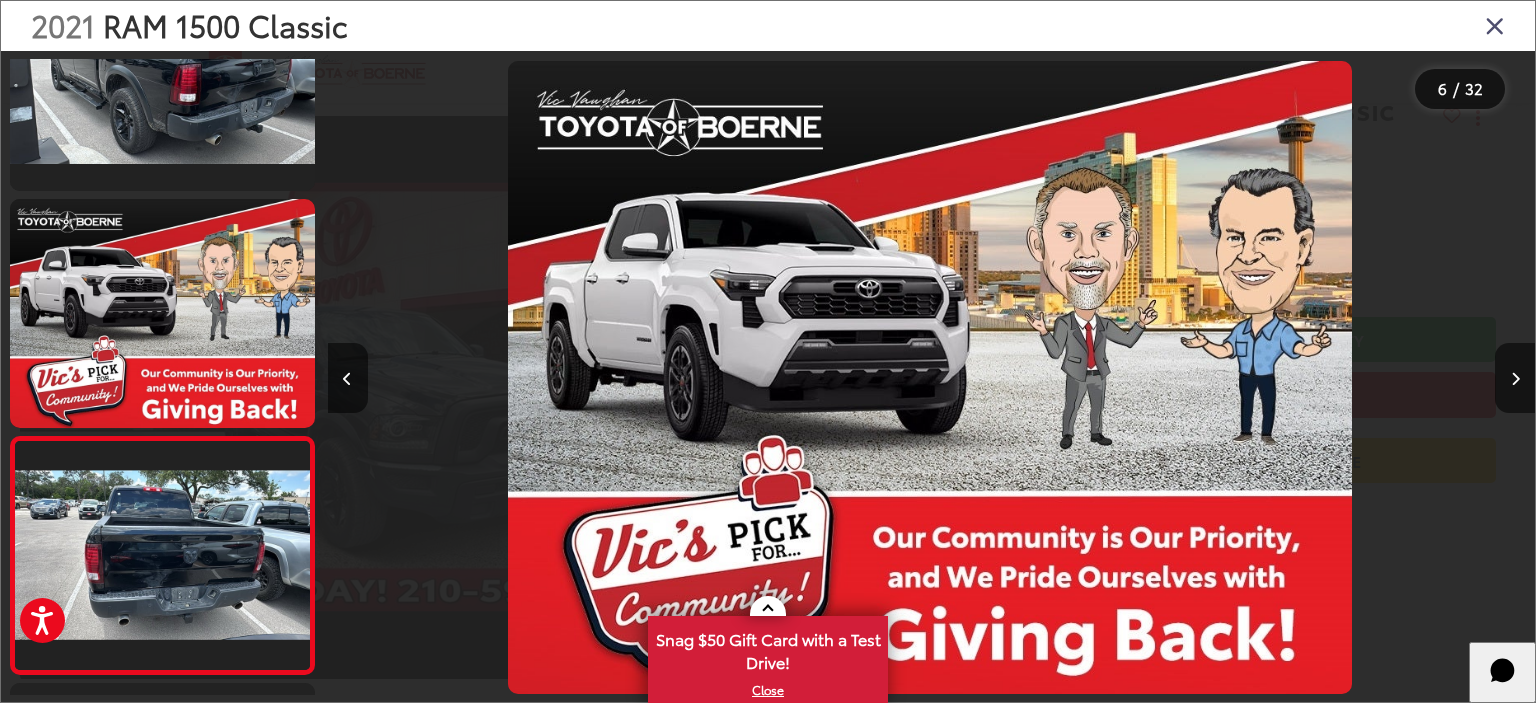 scroll, scrollTop: 0, scrollLeft: 4910, axis: horizontal 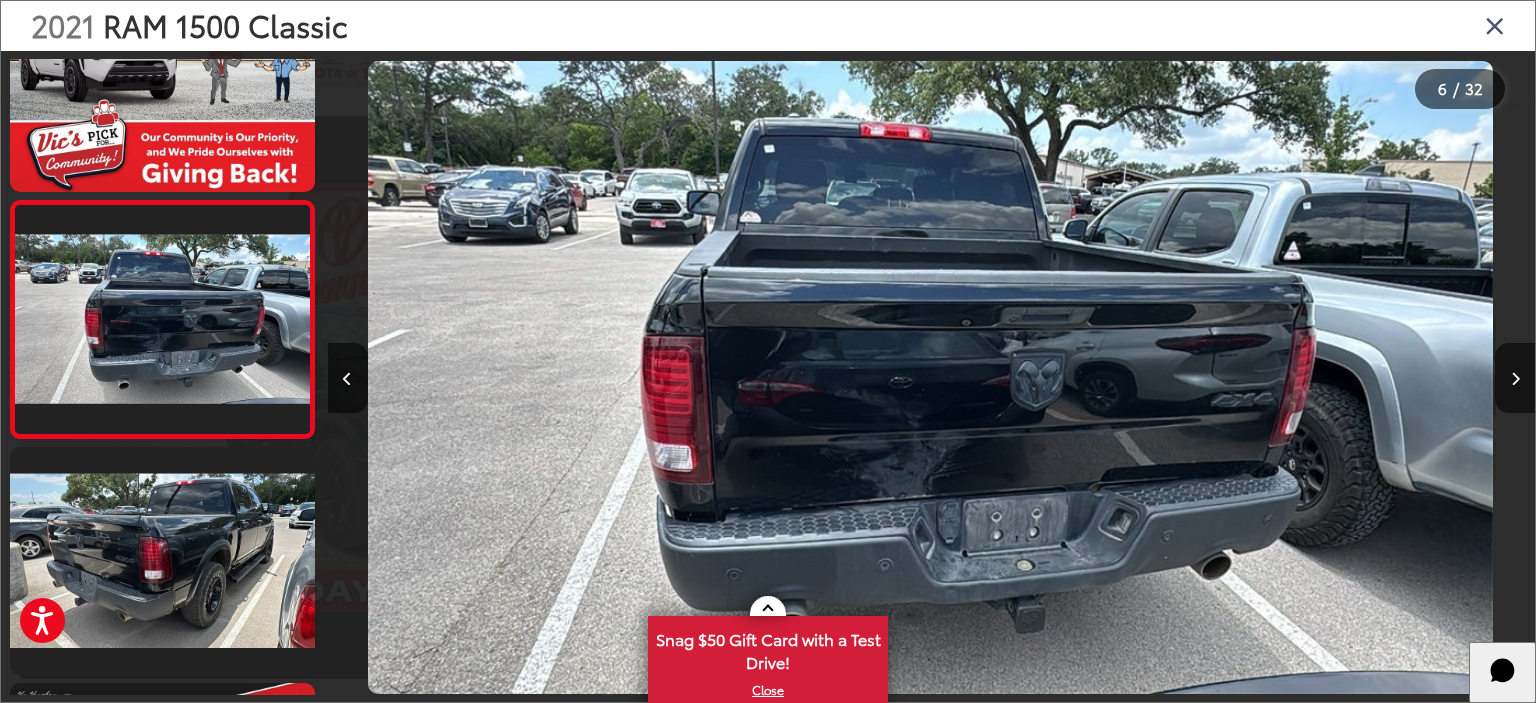 click at bounding box center [1515, 379] 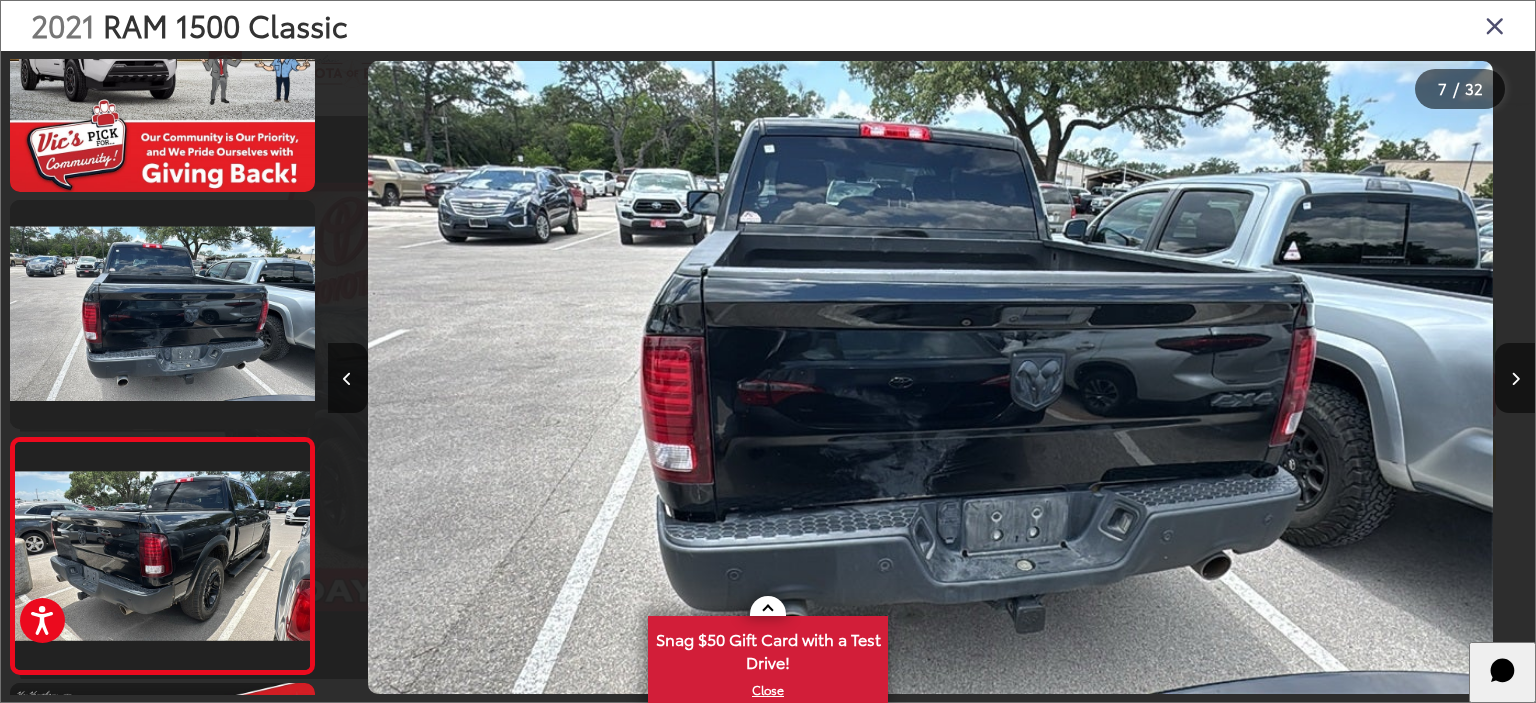 scroll, scrollTop: 0, scrollLeft: 6364, axis: horizontal 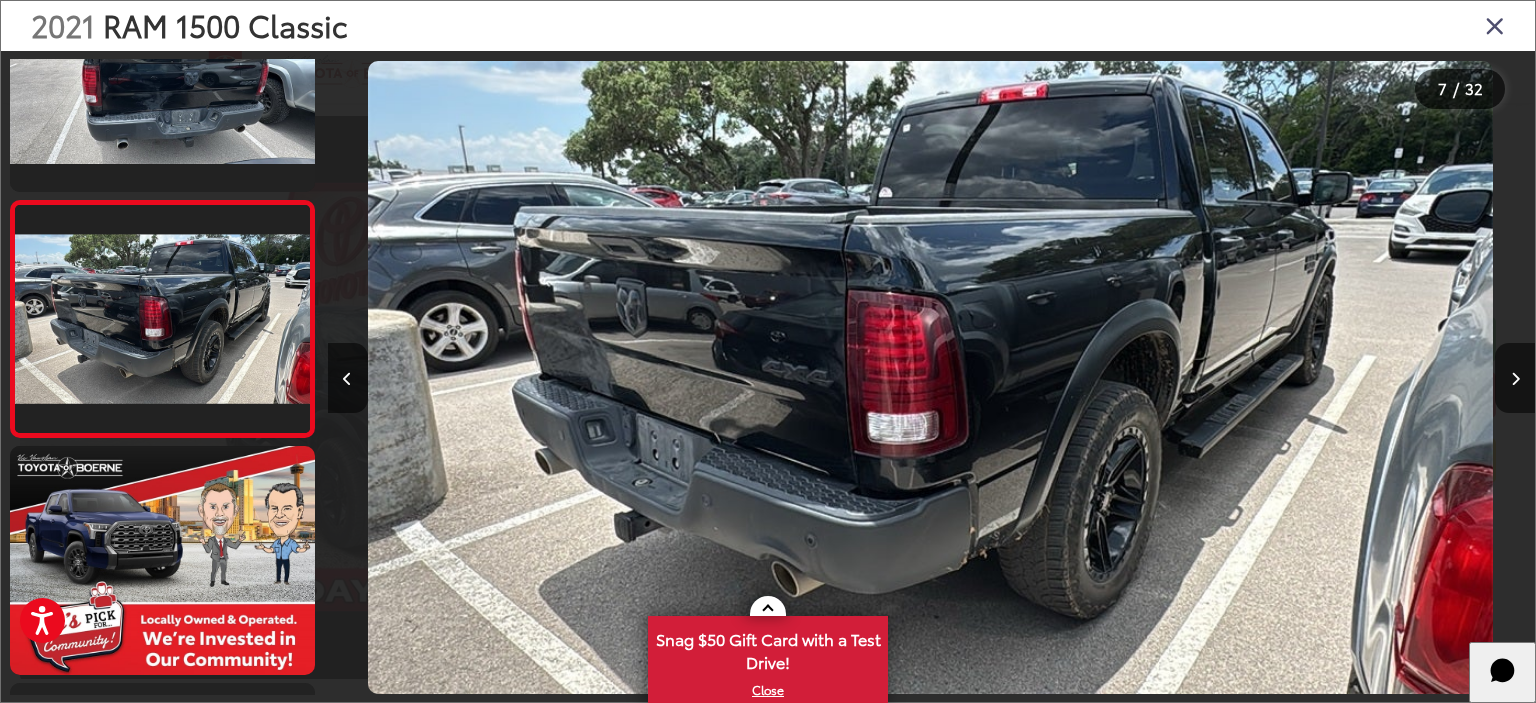 click at bounding box center (1515, 379) 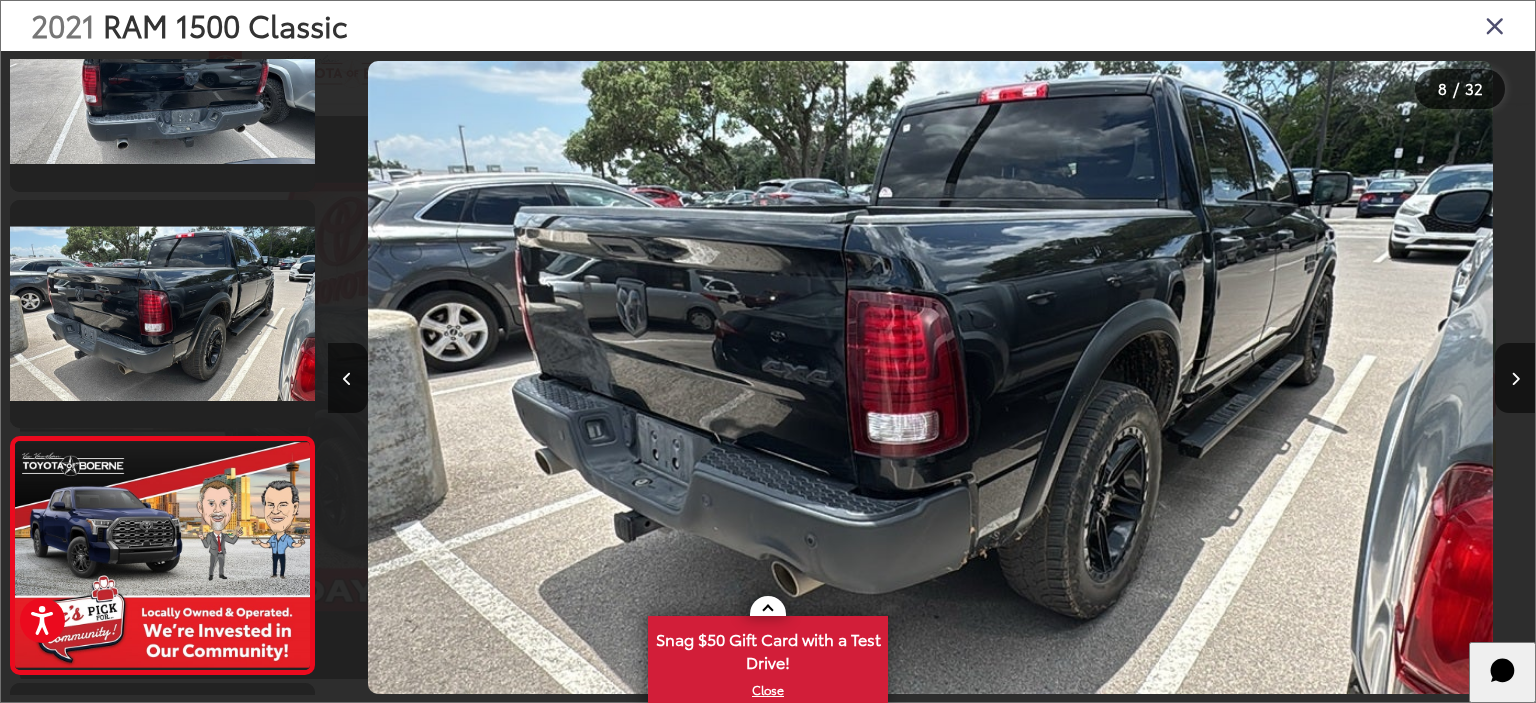 scroll, scrollTop: 0, scrollLeft: 7324, axis: horizontal 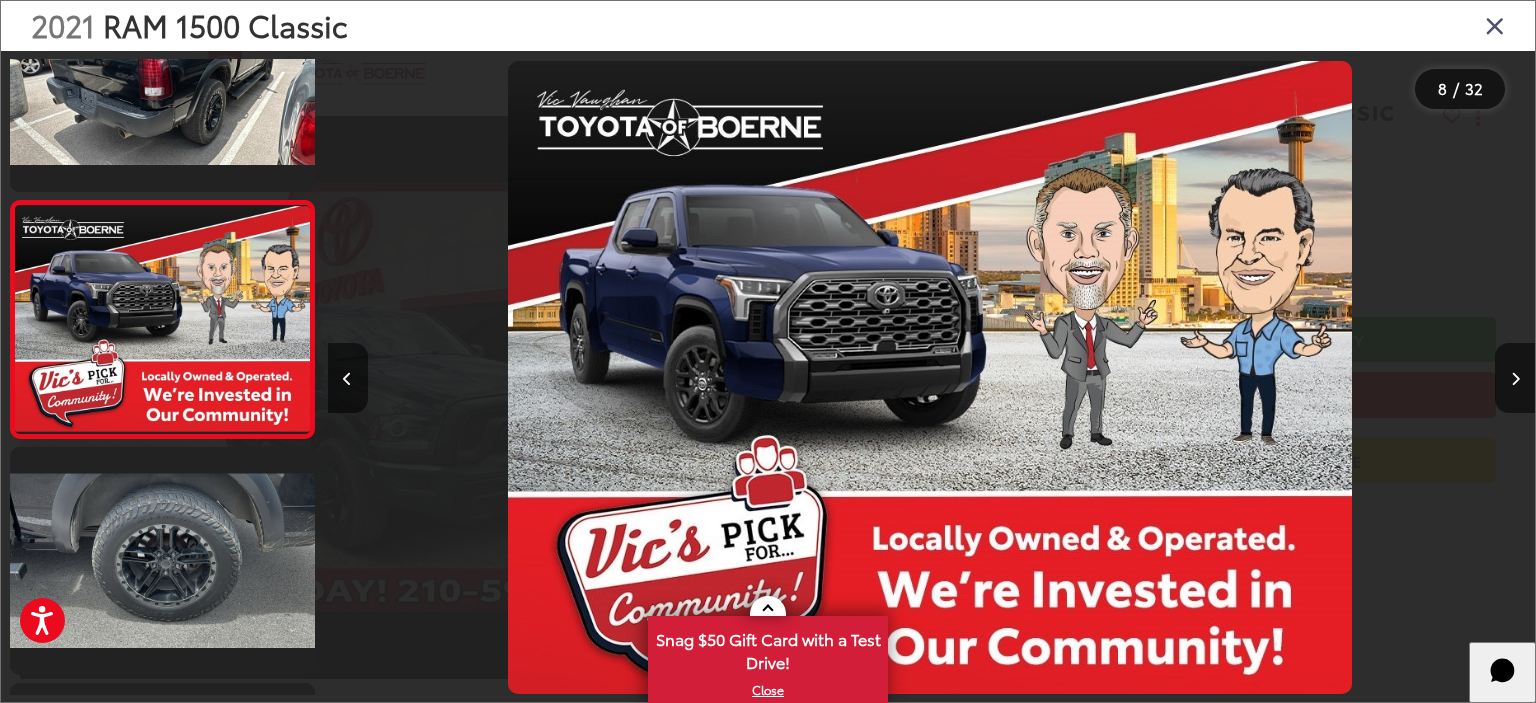 click at bounding box center (1515, 379) 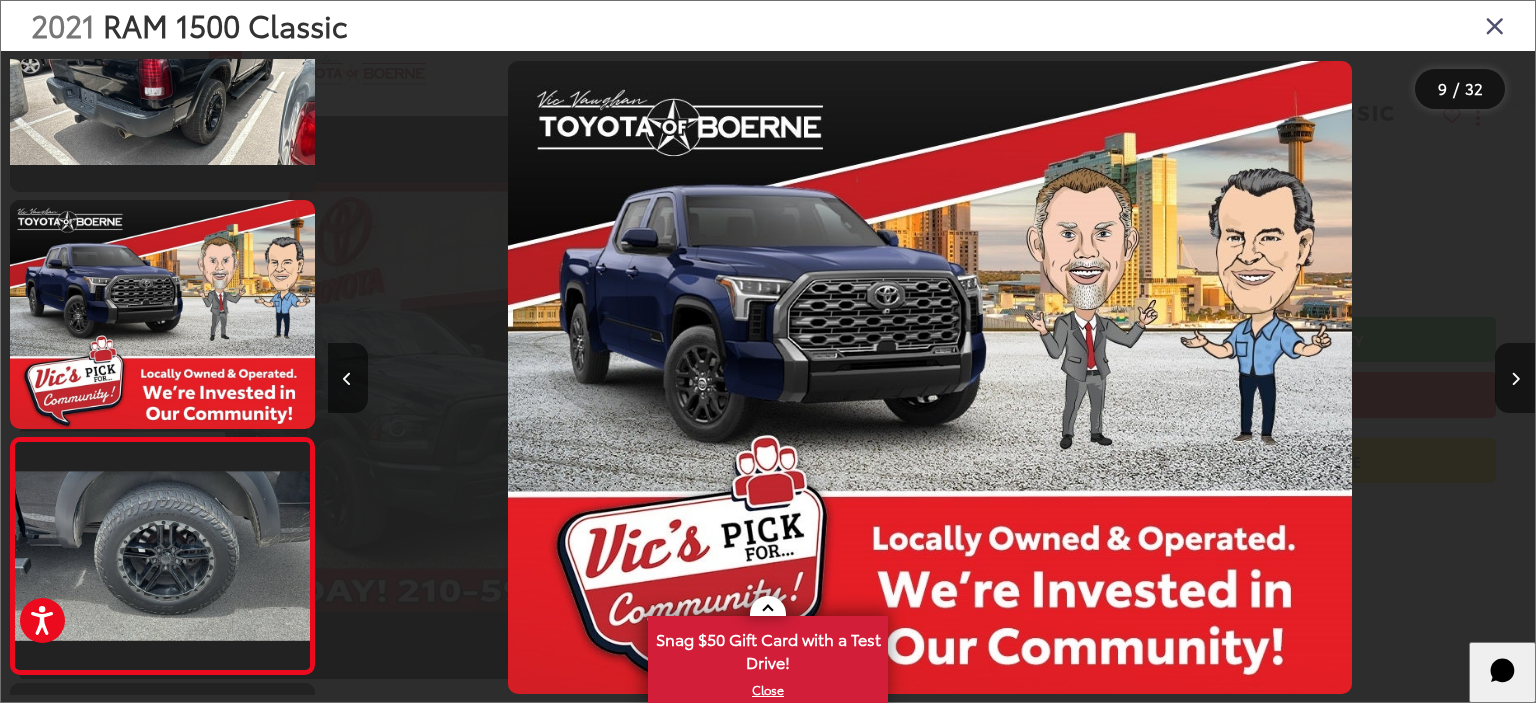 scroll, scrollTop: 0, scrollLeft: 8780, axis: horizontal 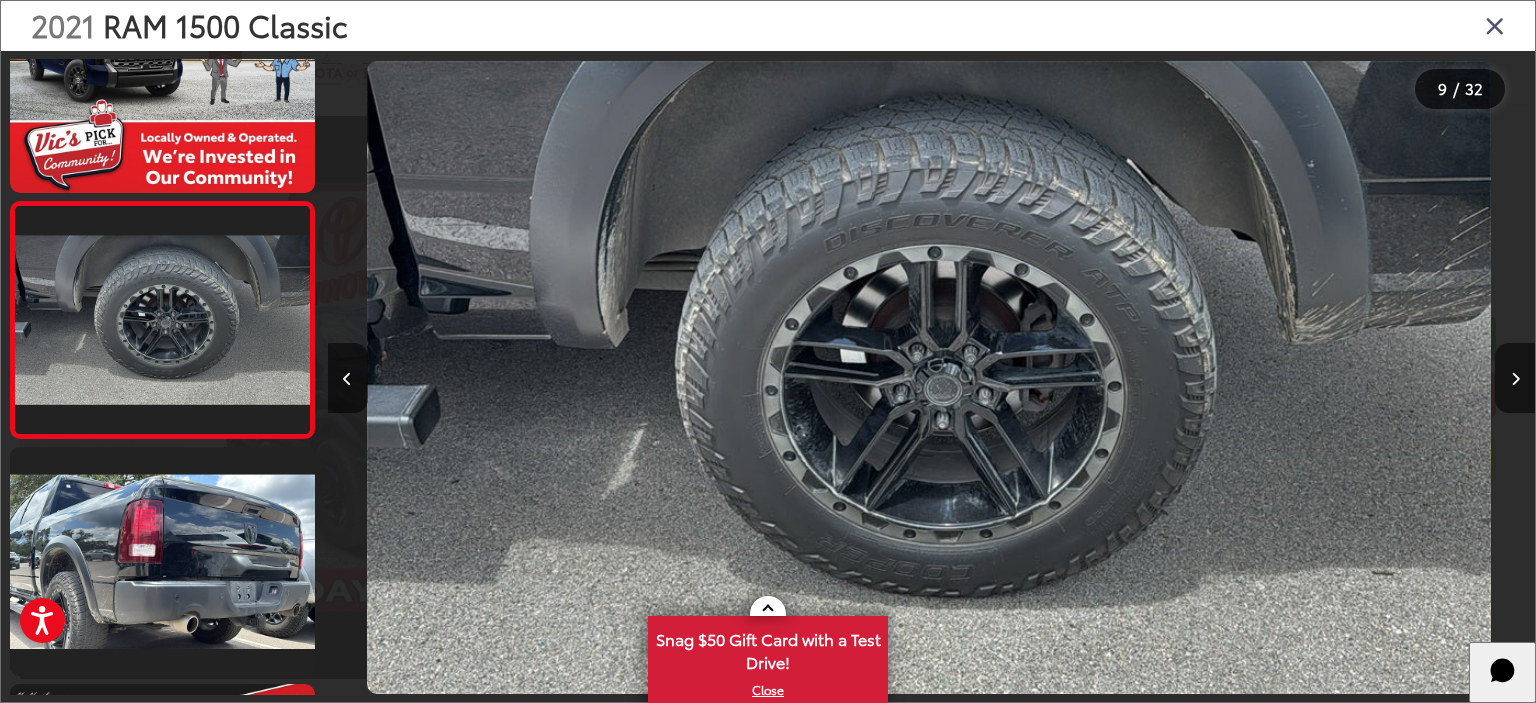 click at bounding box center [1515, 379] 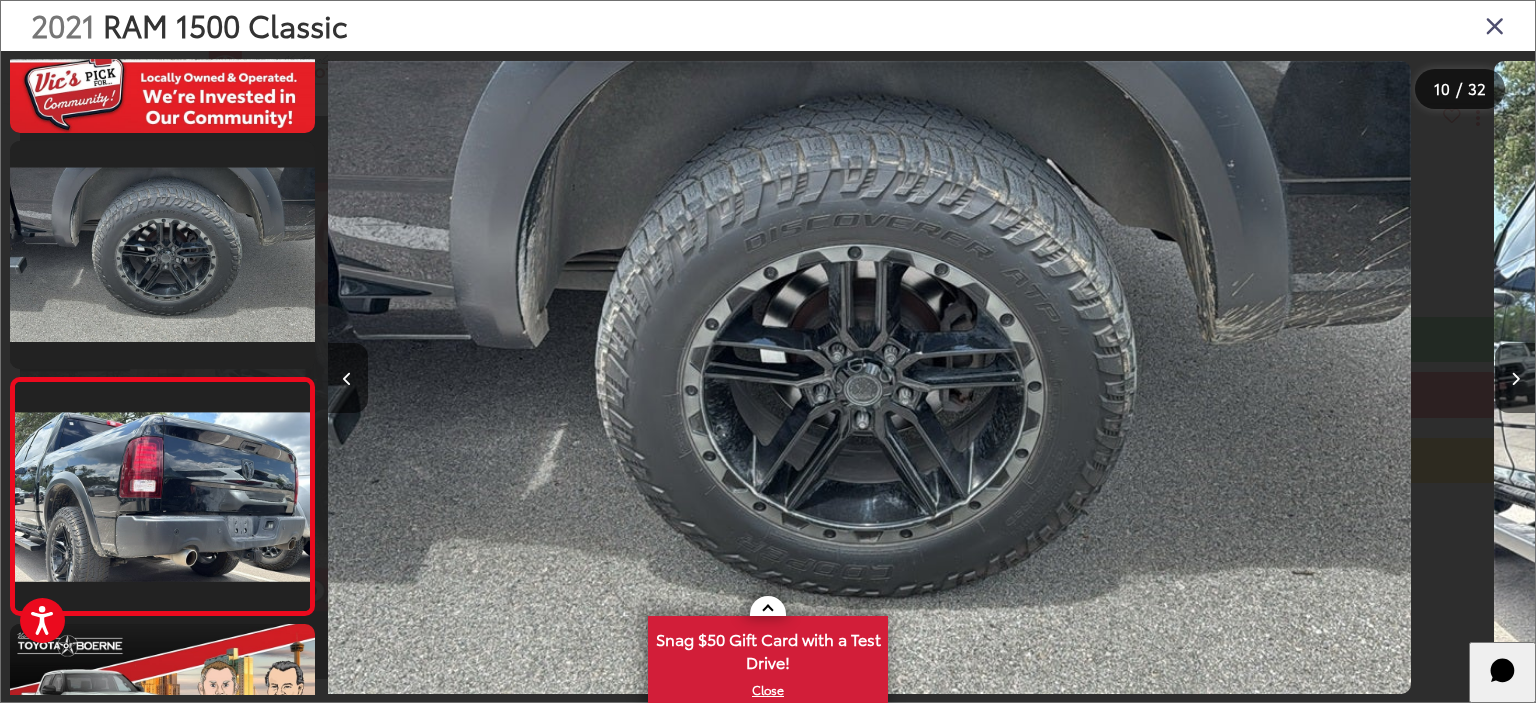 scroll 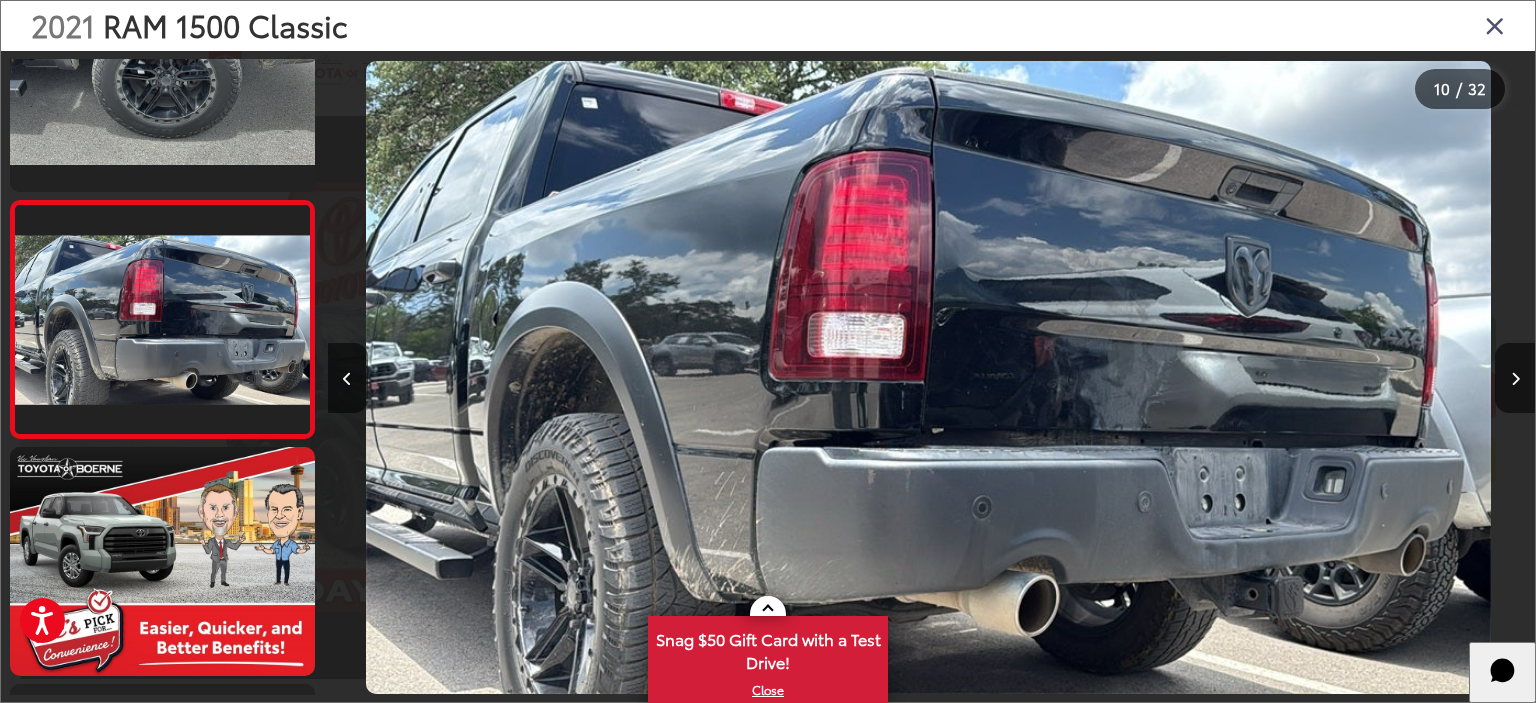 click at bounding box center [1515, 379] 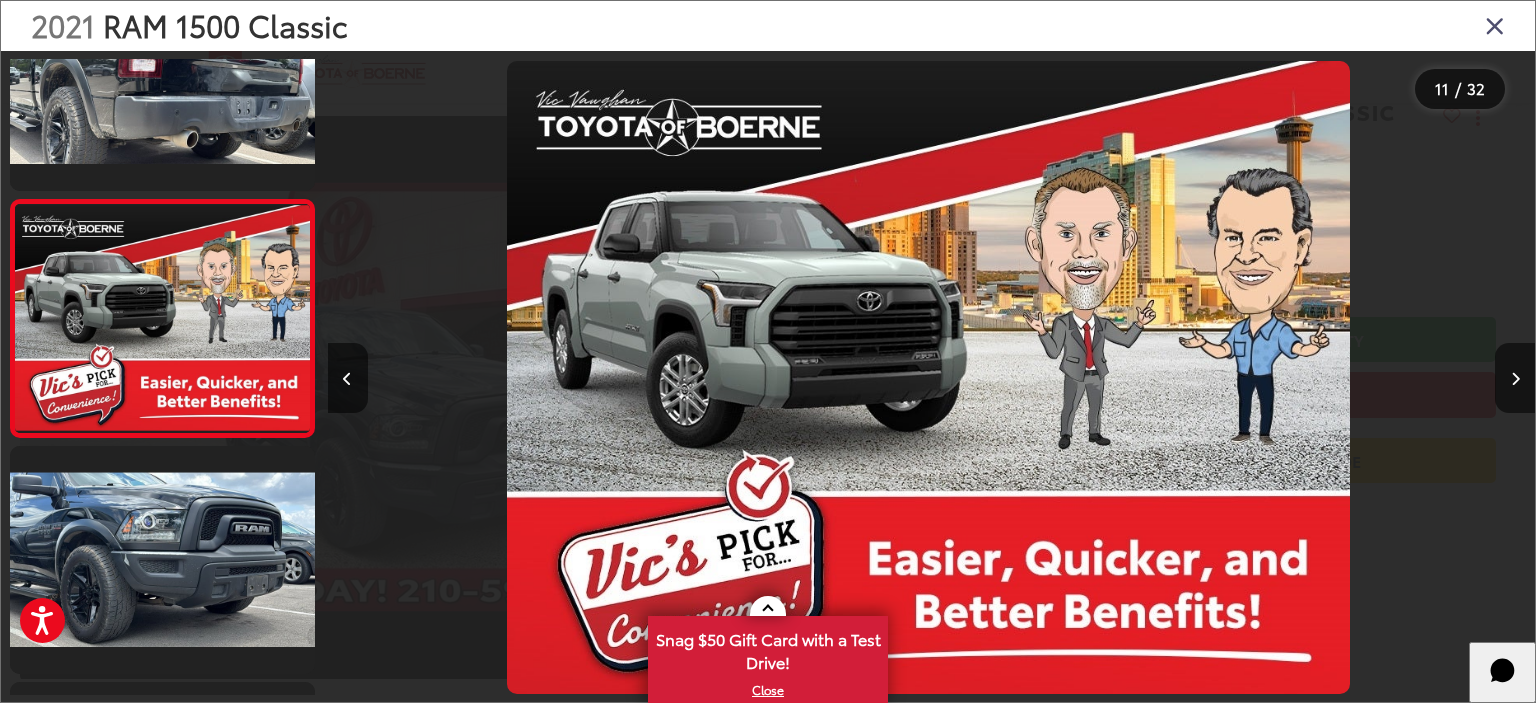 click at bounding box center [1515, 379] 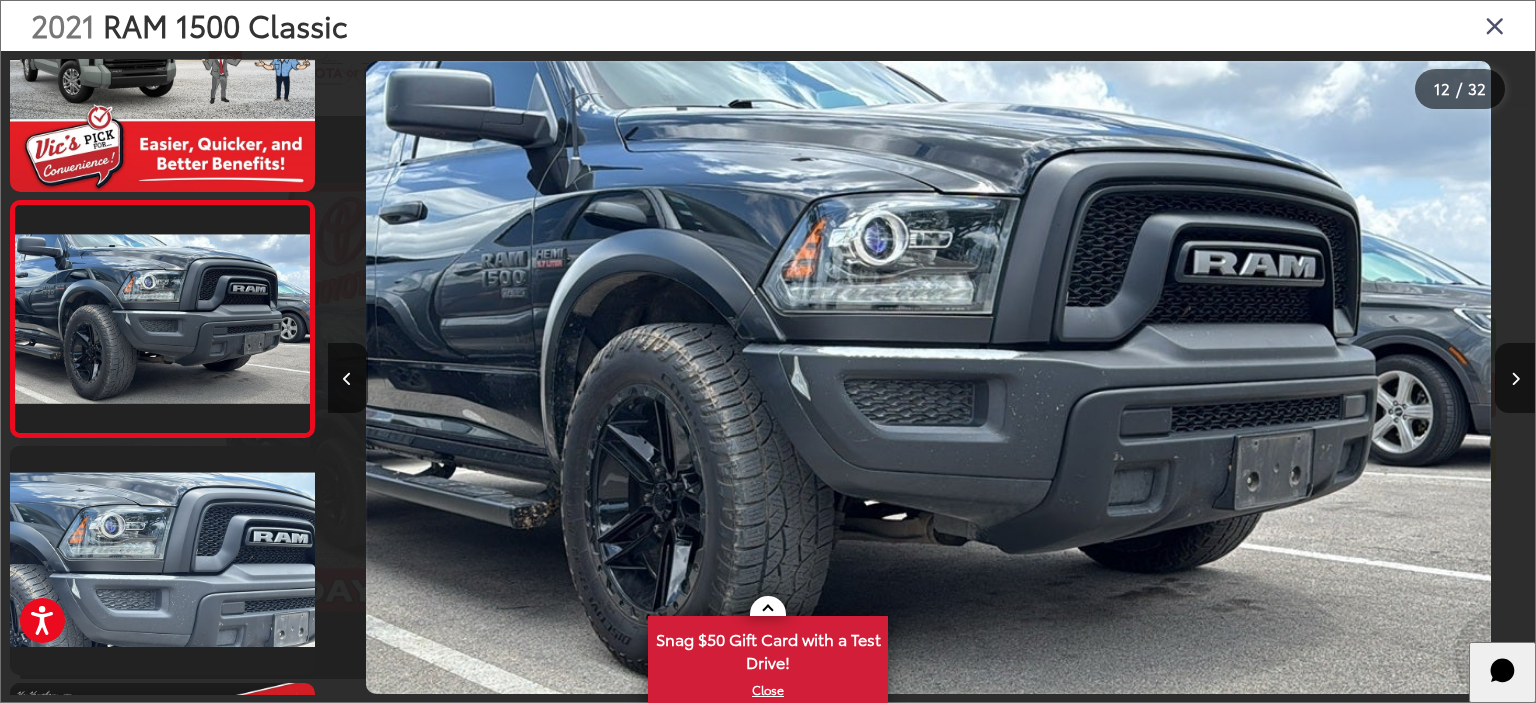 click at bounding box center (1515, 379) 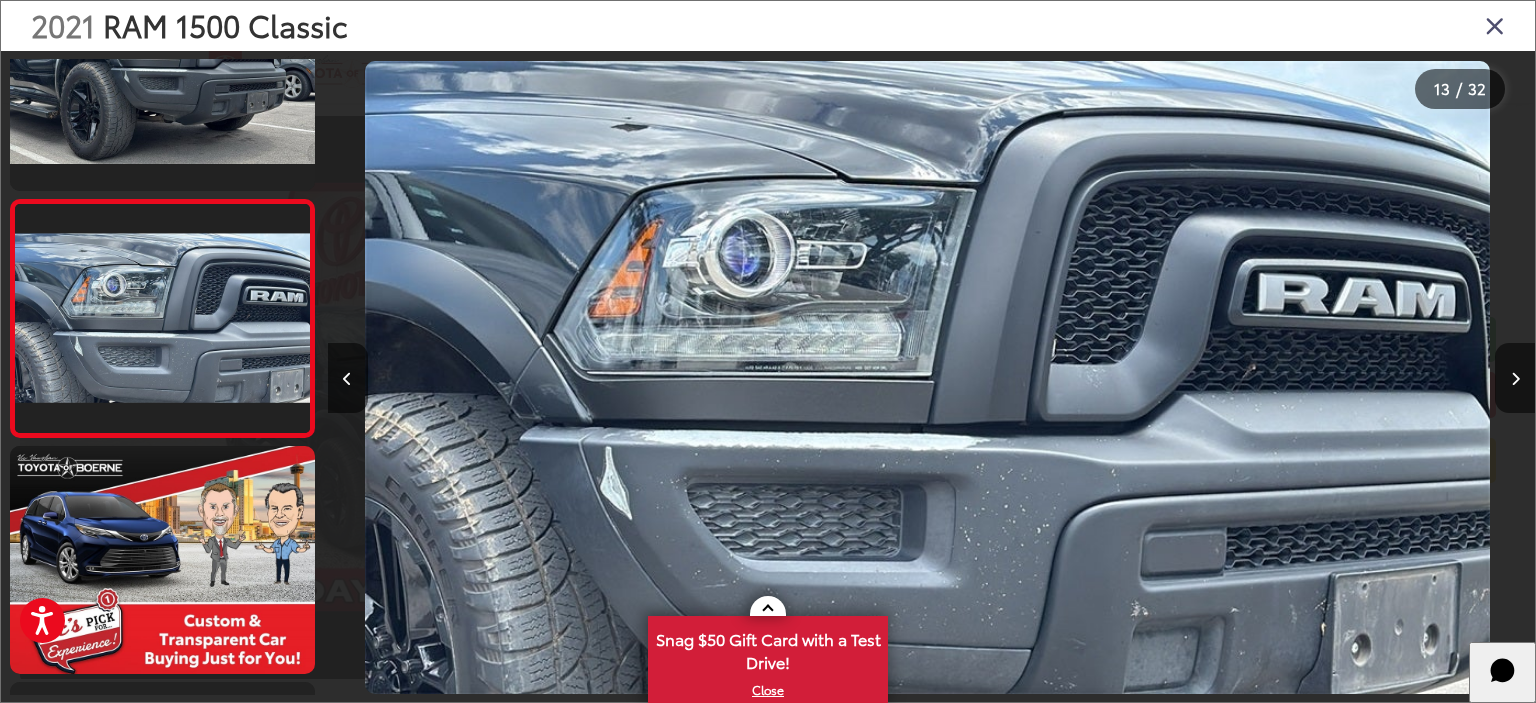 click at bounding box center [1515, 379] 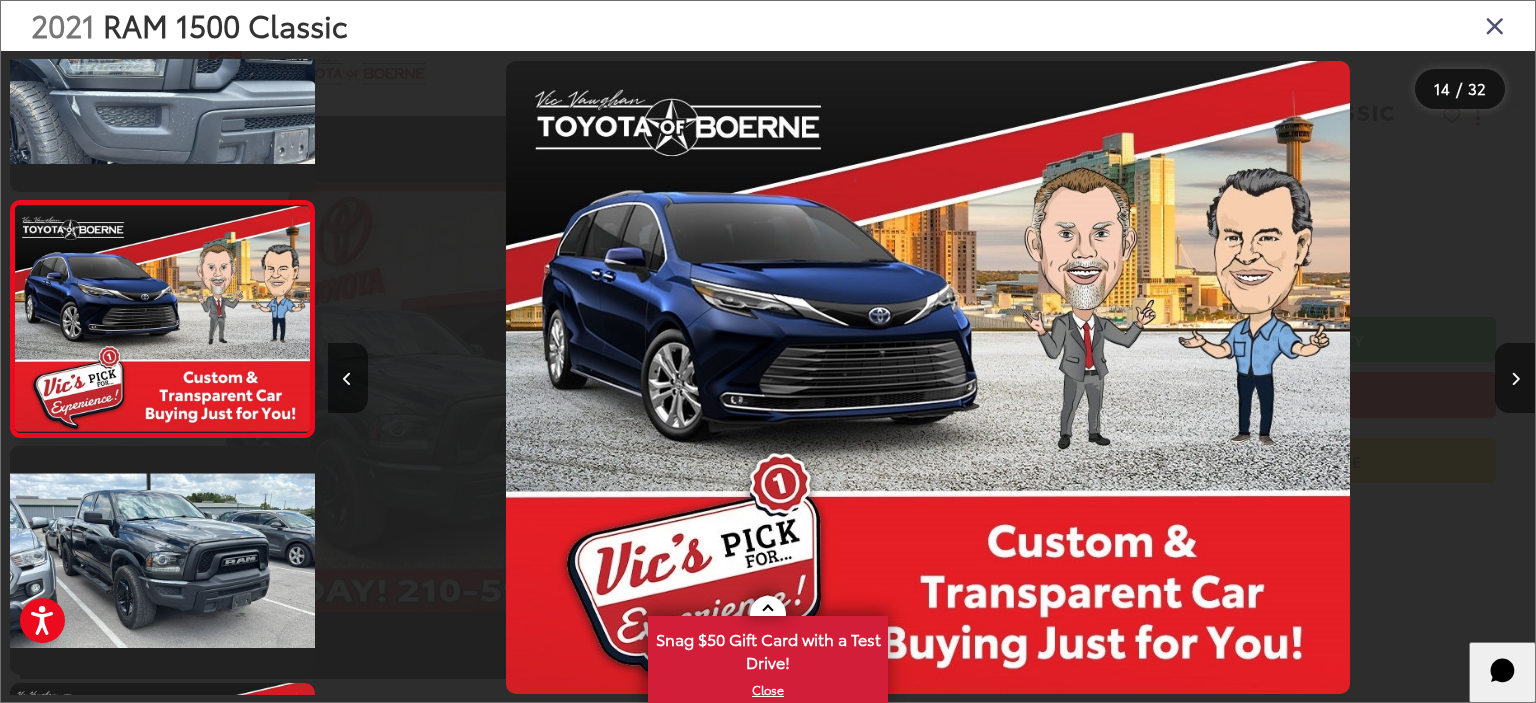 click at bounding box center (1515, 379) 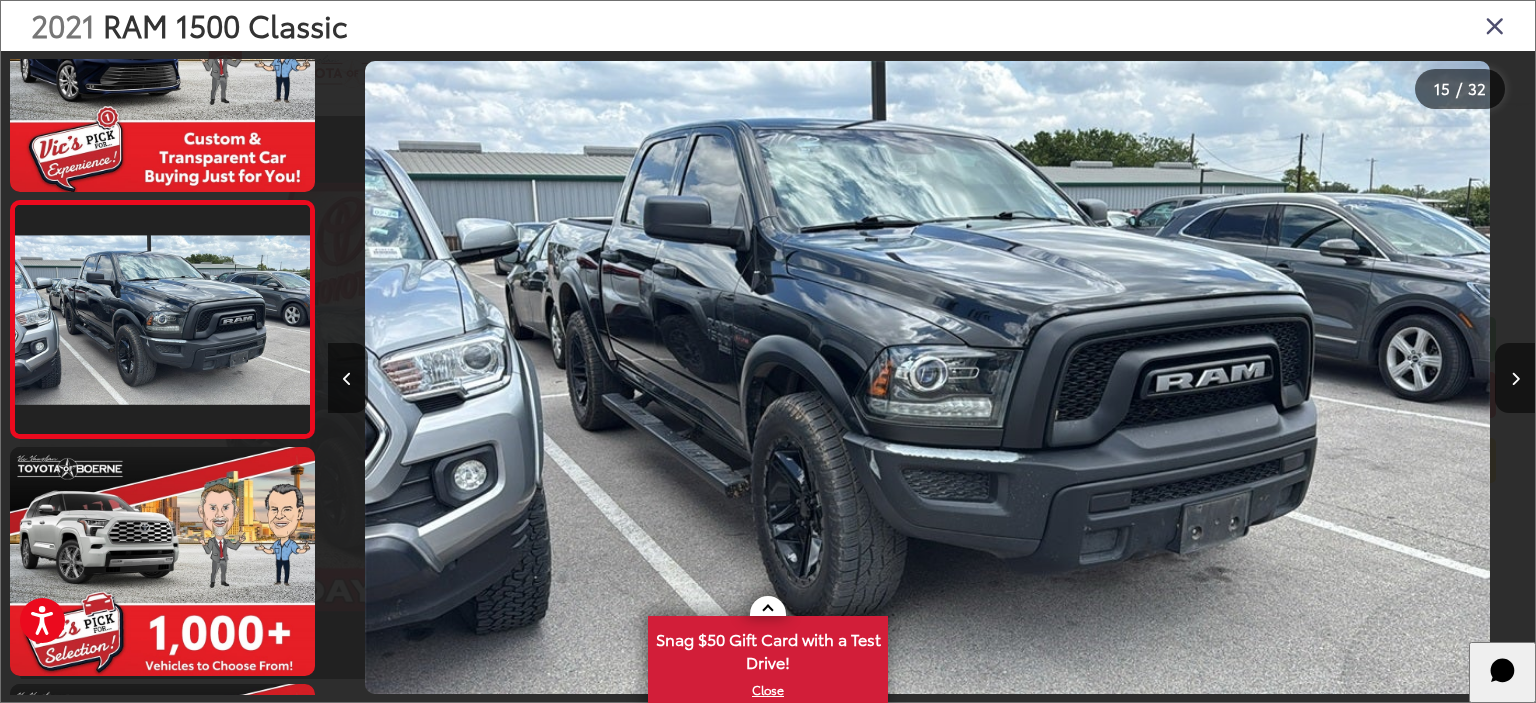 click at bounding box center (1515, 379) 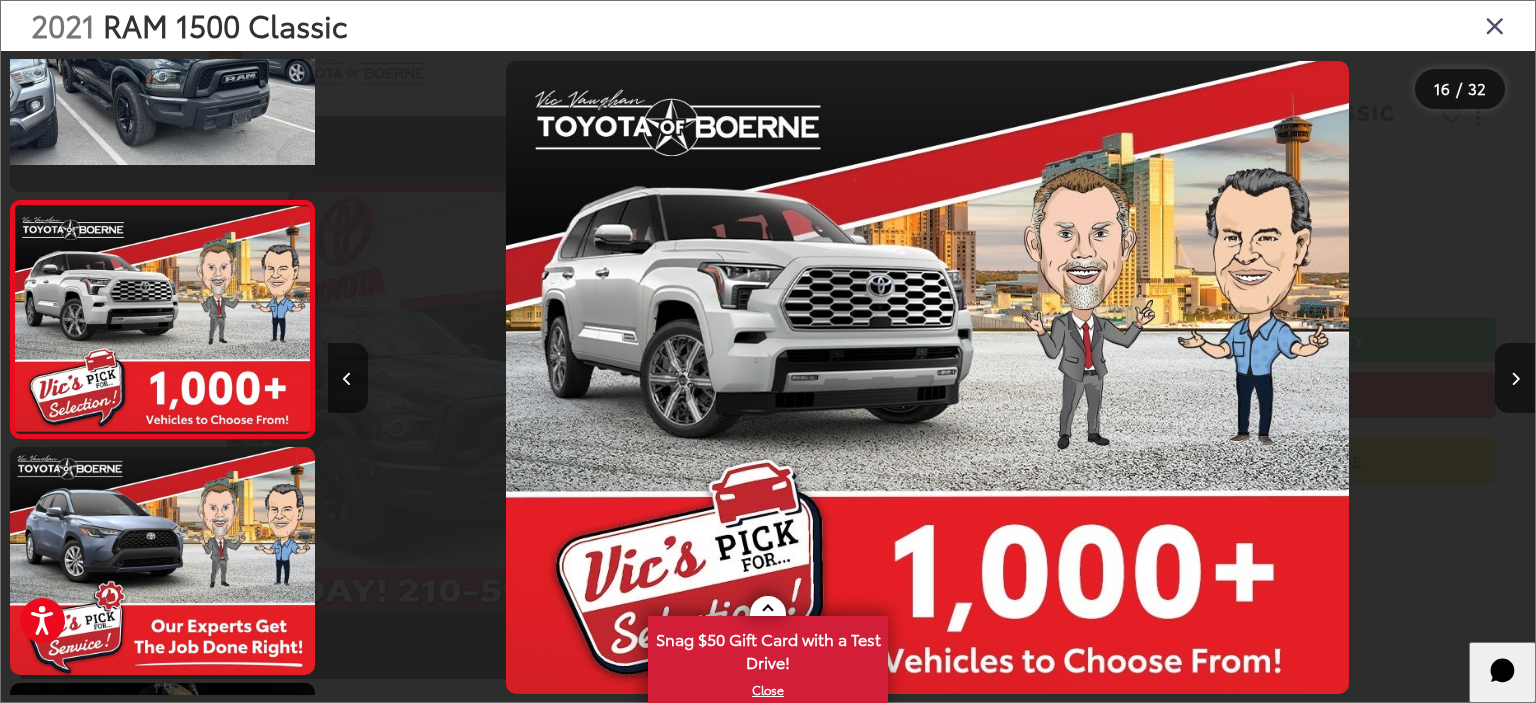 click at bounding box center (1515, 379) 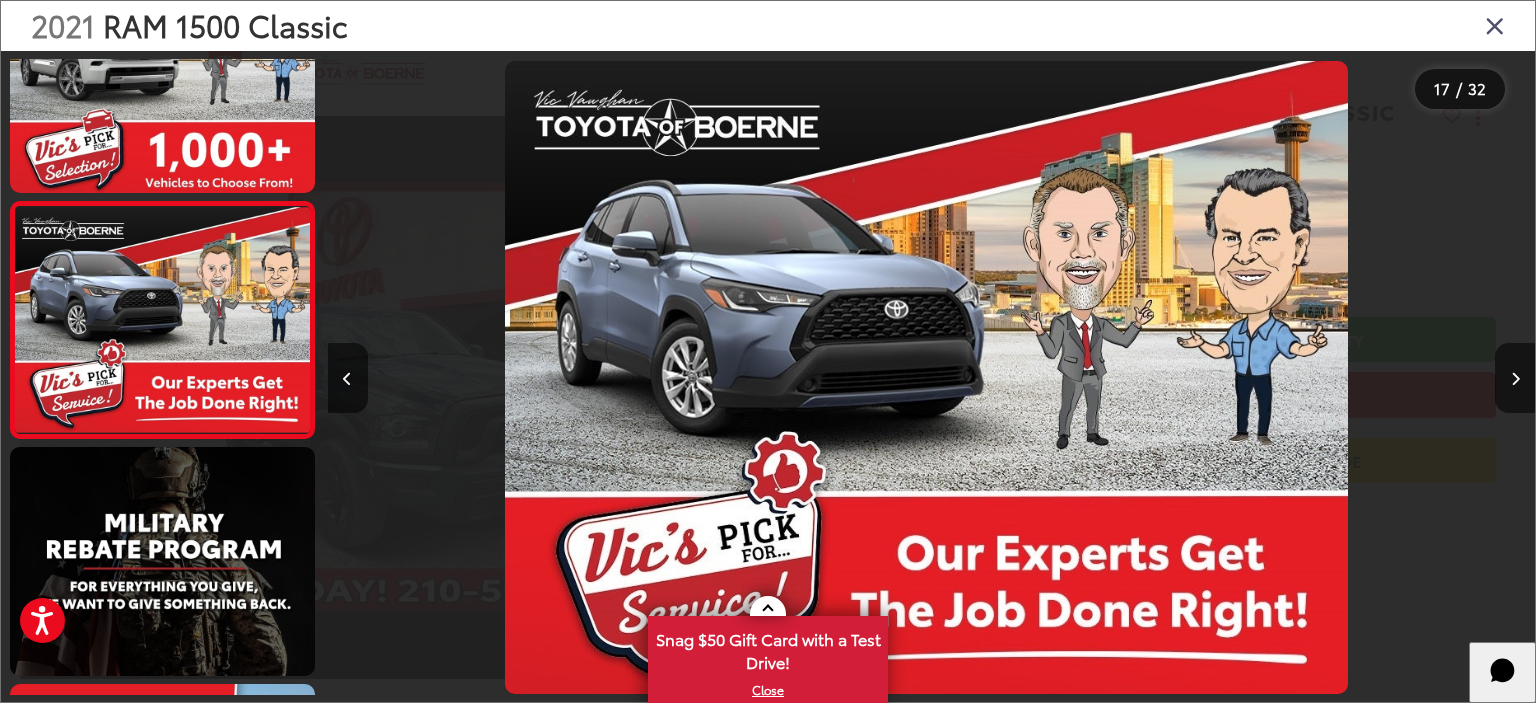 click at bounding box center (1515, 379) 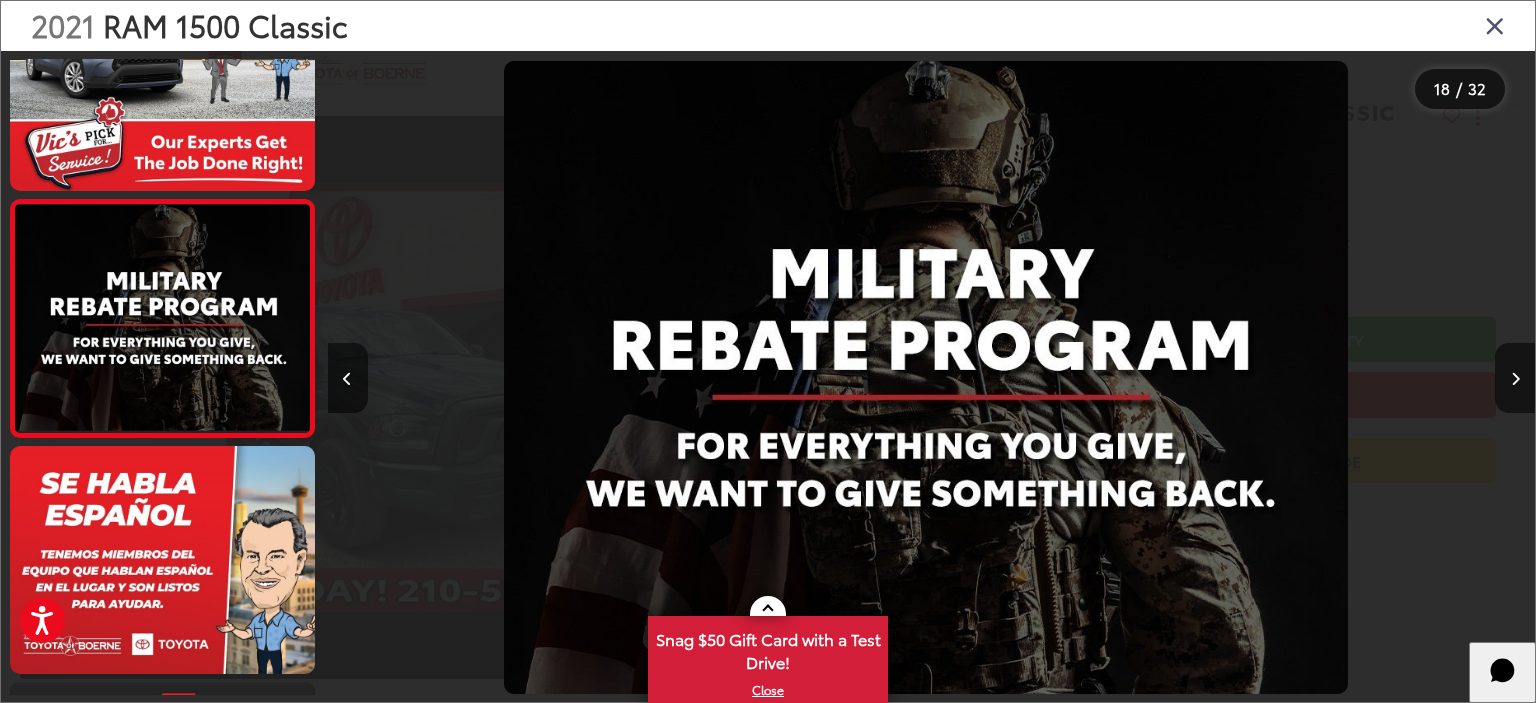 click at bounding box center (1515, 379) 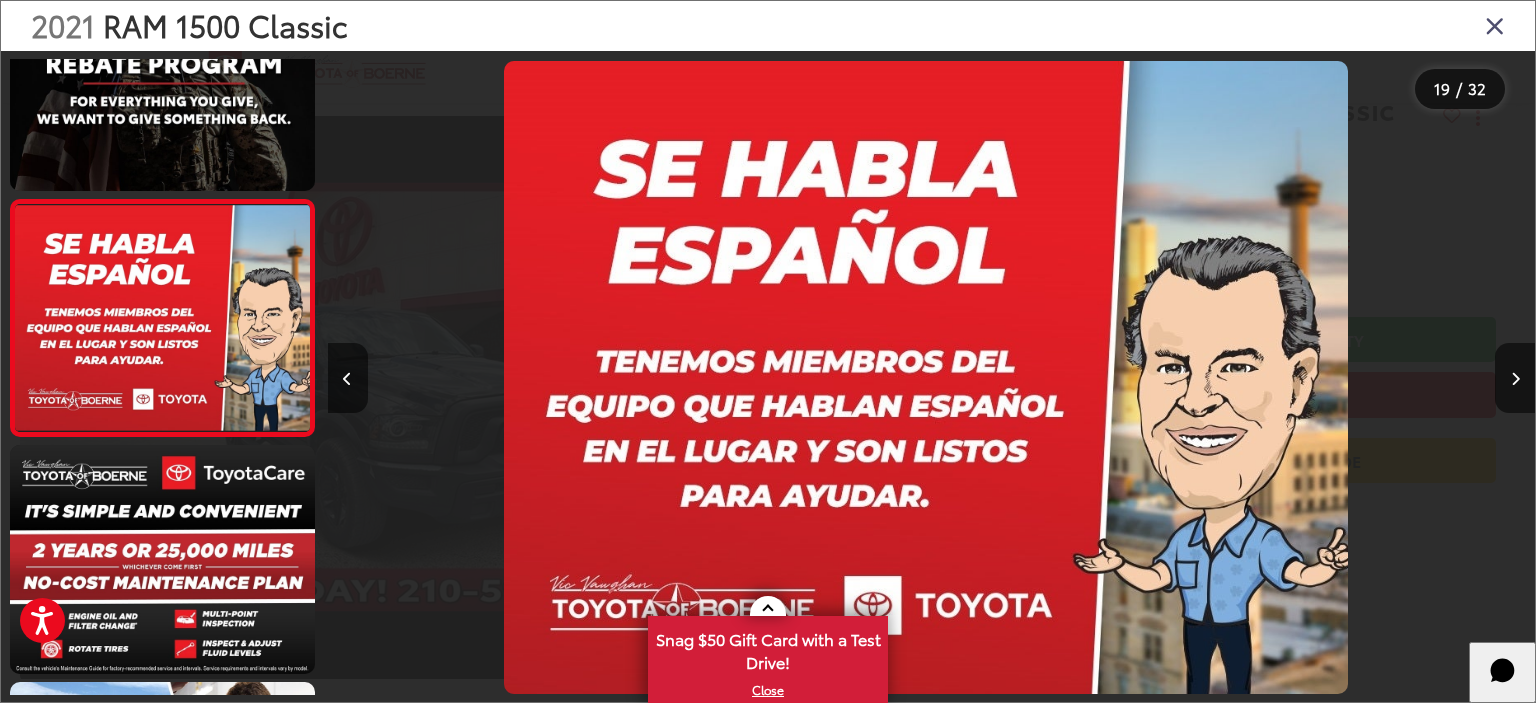 click at bounding box center [1515, 379] 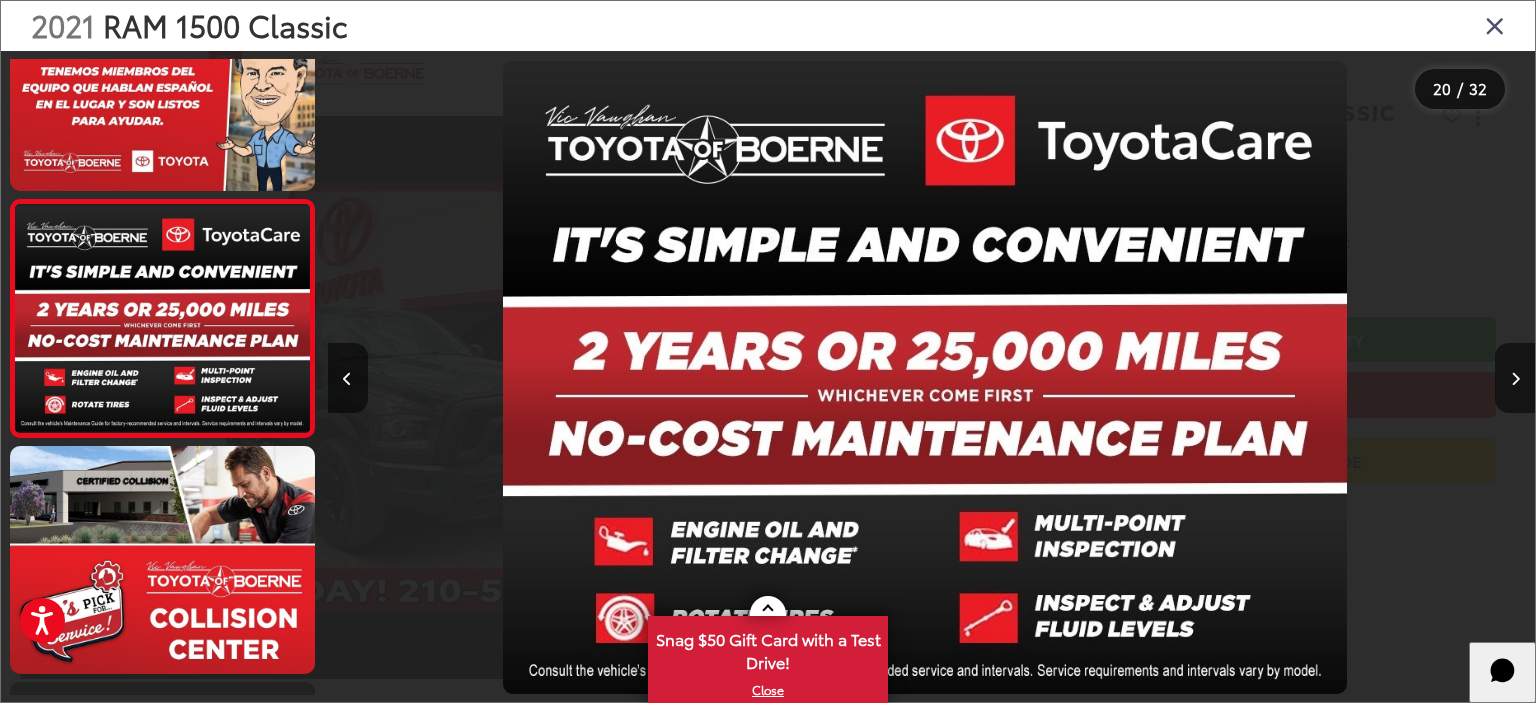 click at bounding box center [1515, 379] 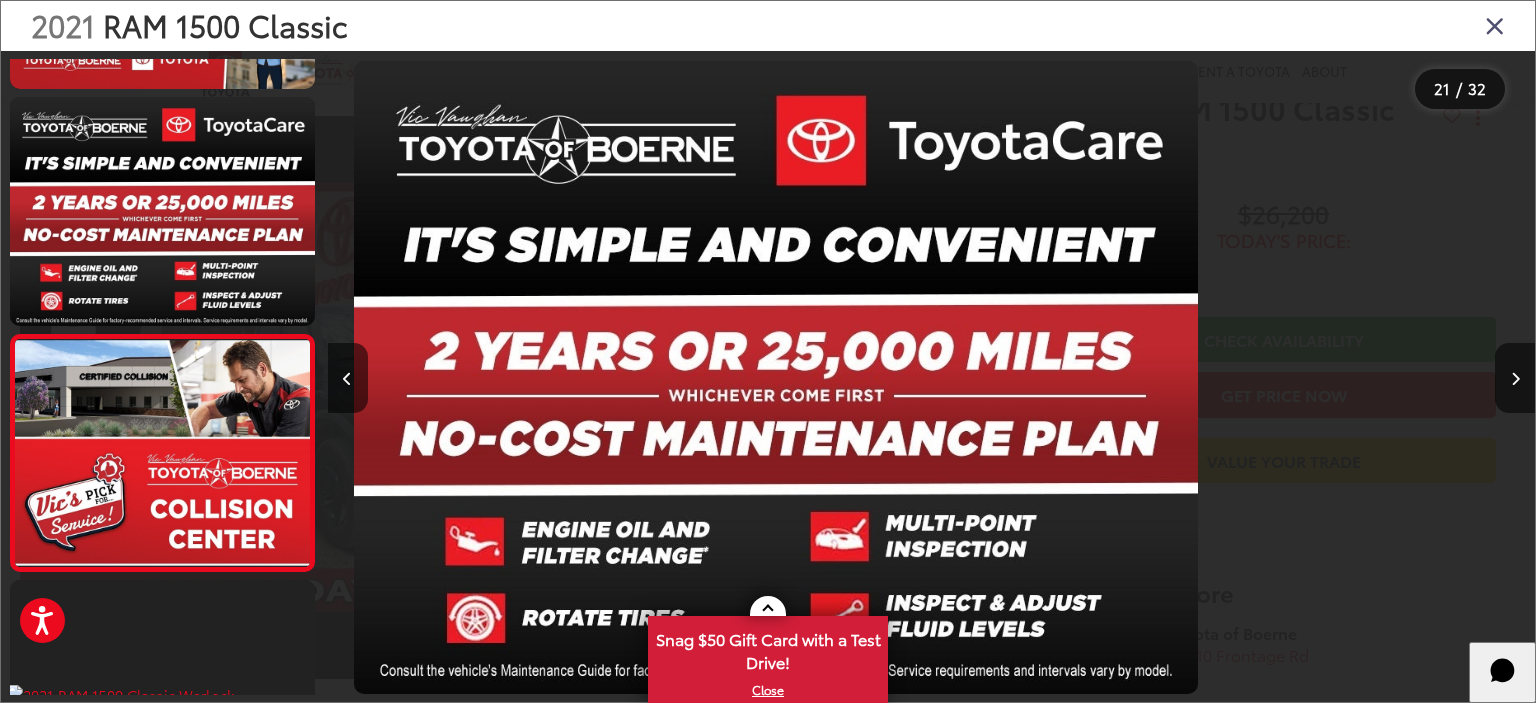 click at bounding box center [1515, 379] 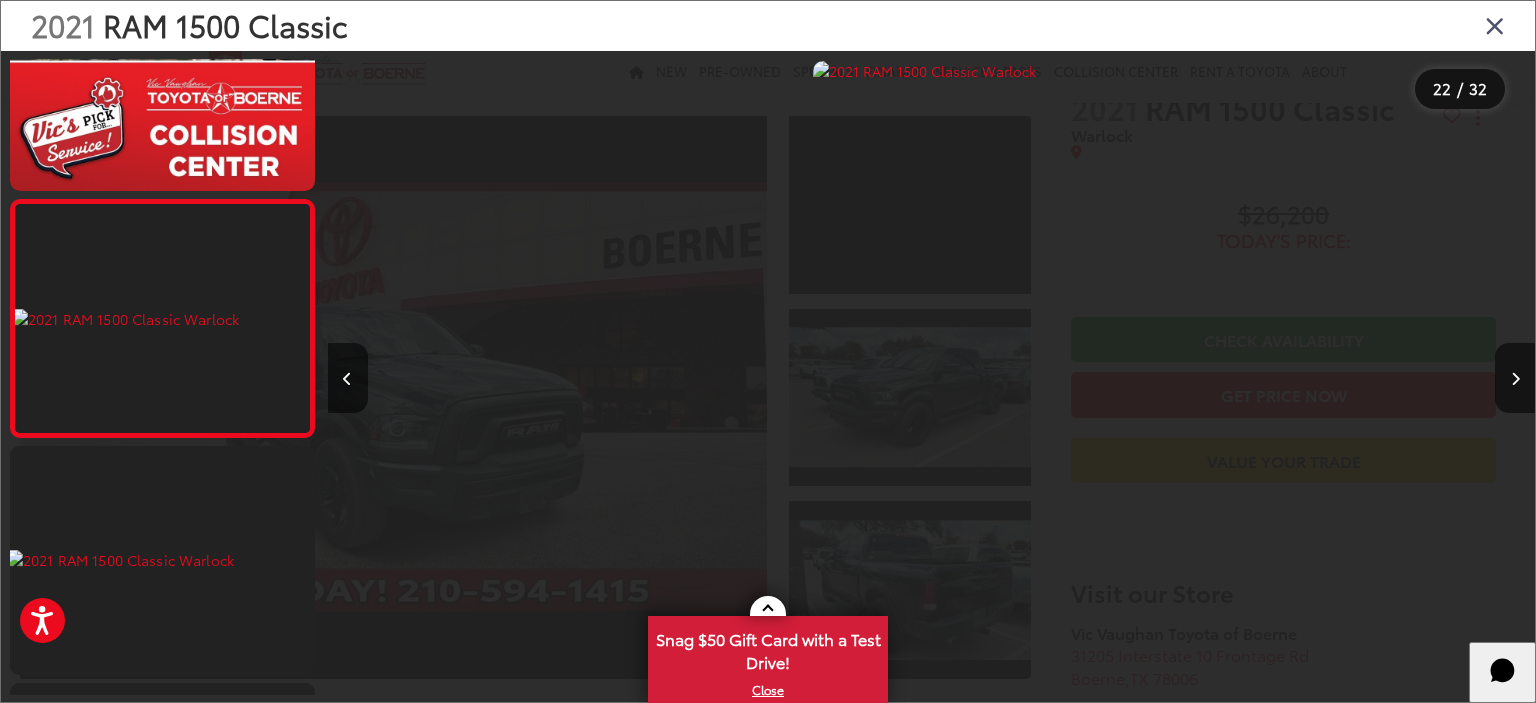 click at bounding box center (1515, 379) 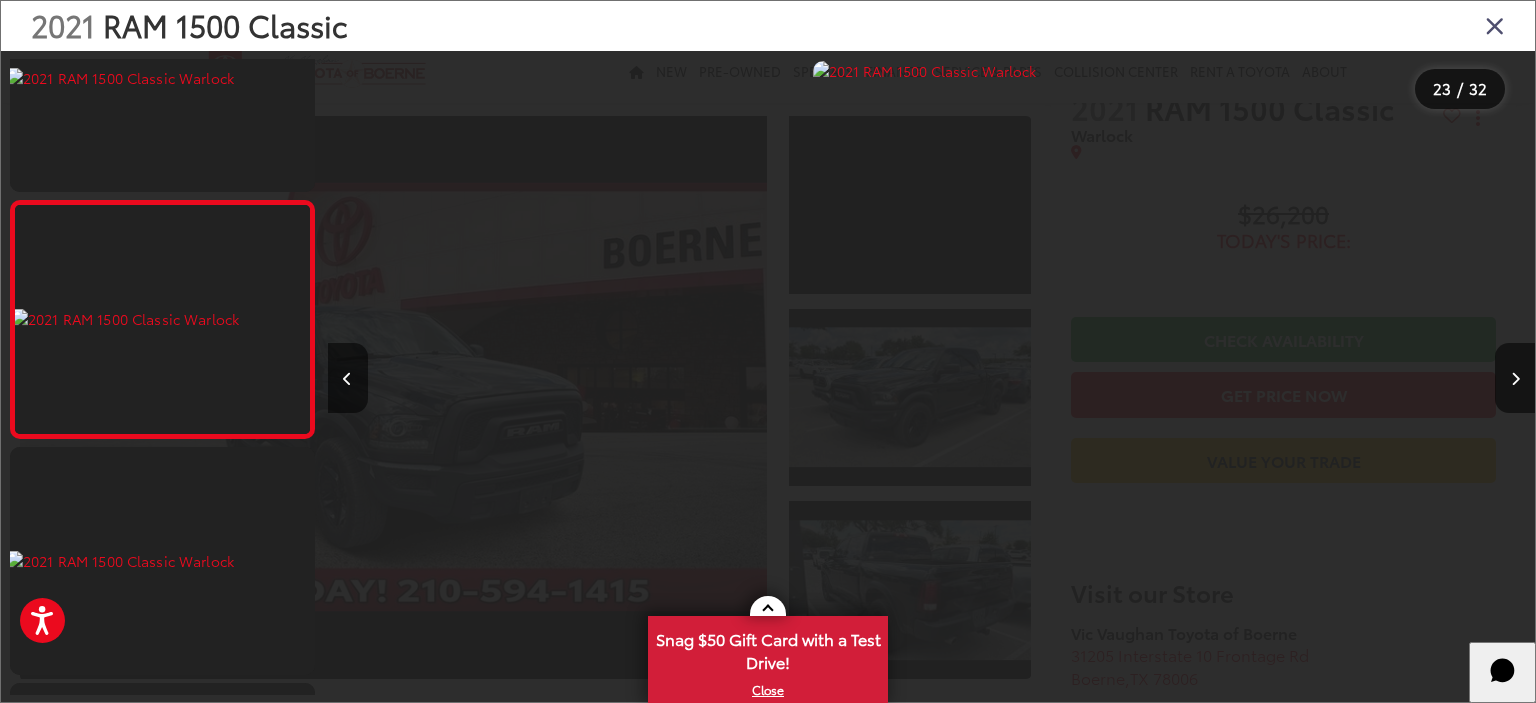 click at bounding box center (1495, 25) 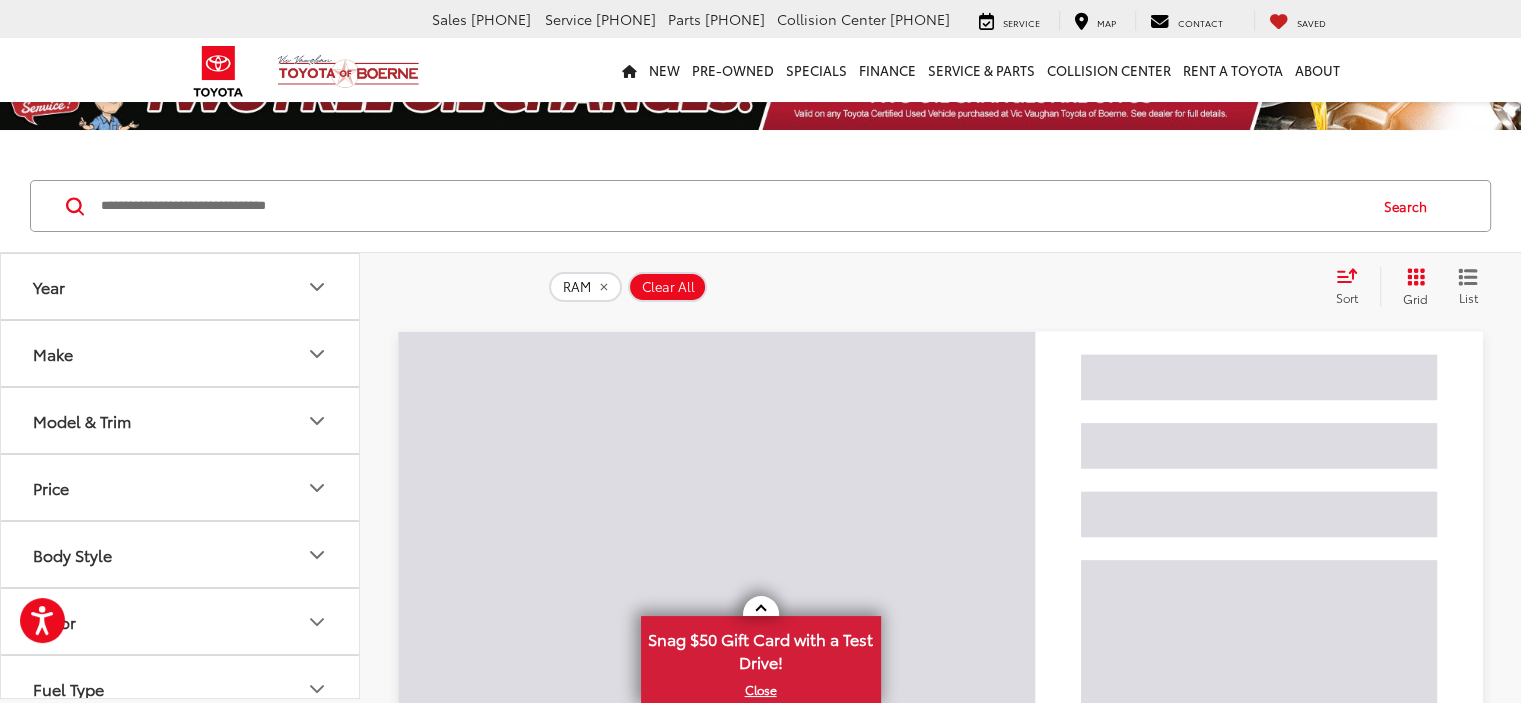 scroll, scrollTop: 391, scrollLeft: 0, axis: vertical 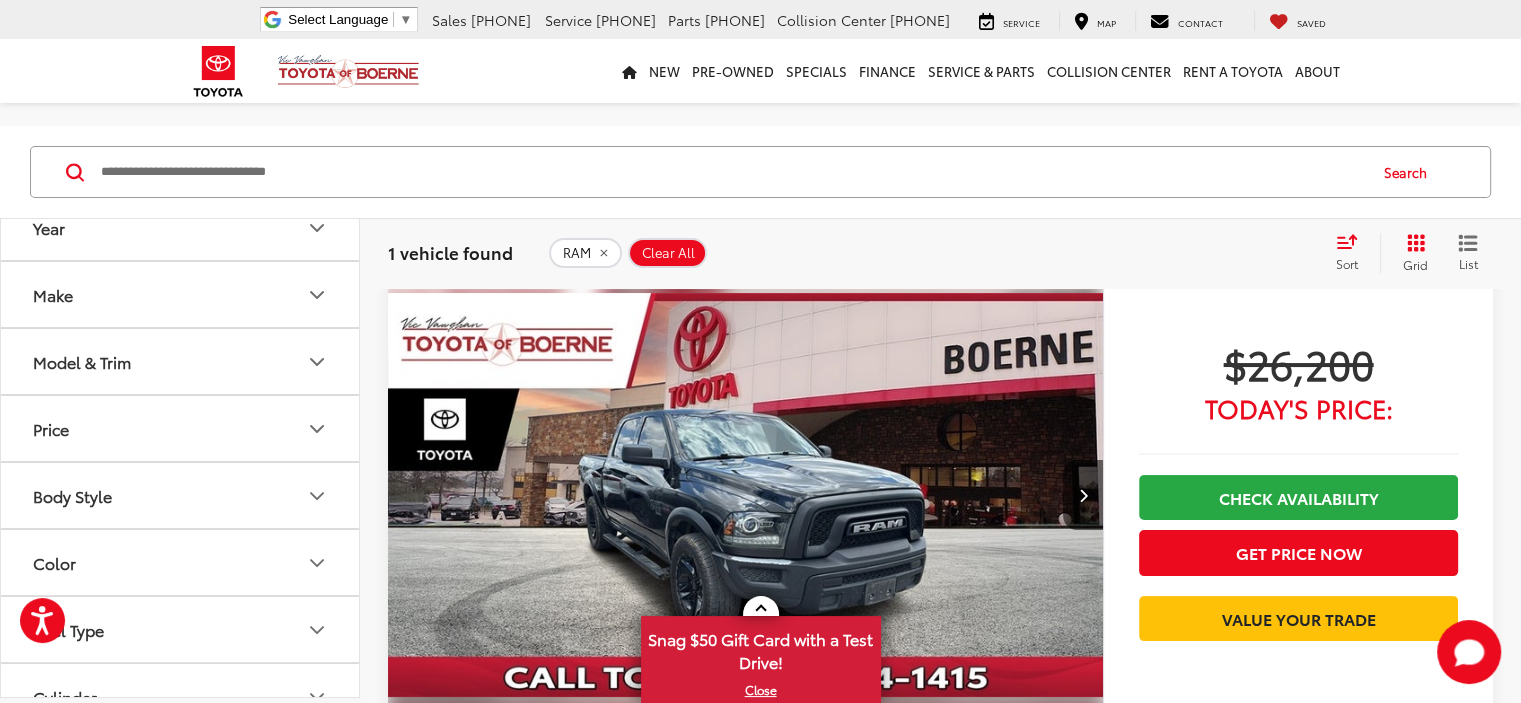 click on "Make" at bounding box center (181, 294) 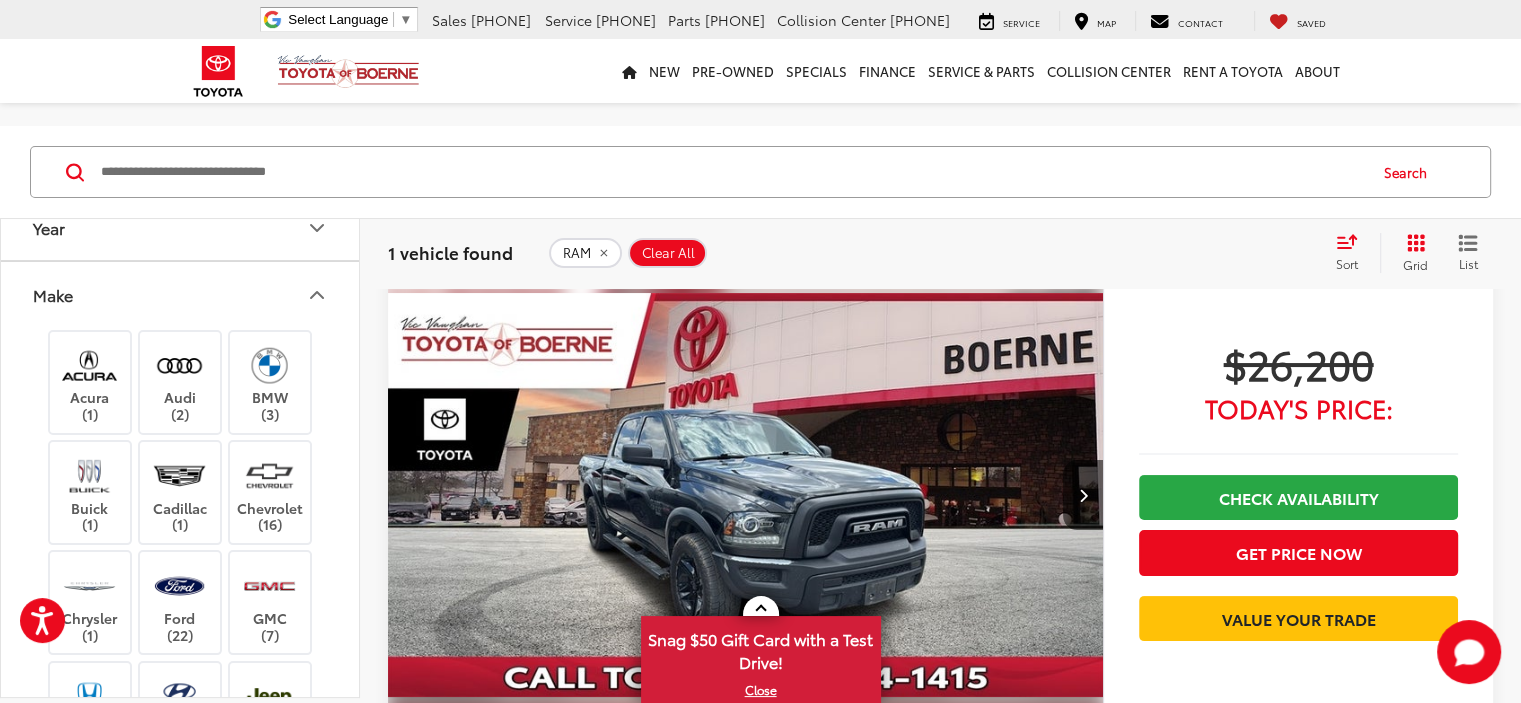 click on "Audi   (2)" at bounding box center [180, 382] 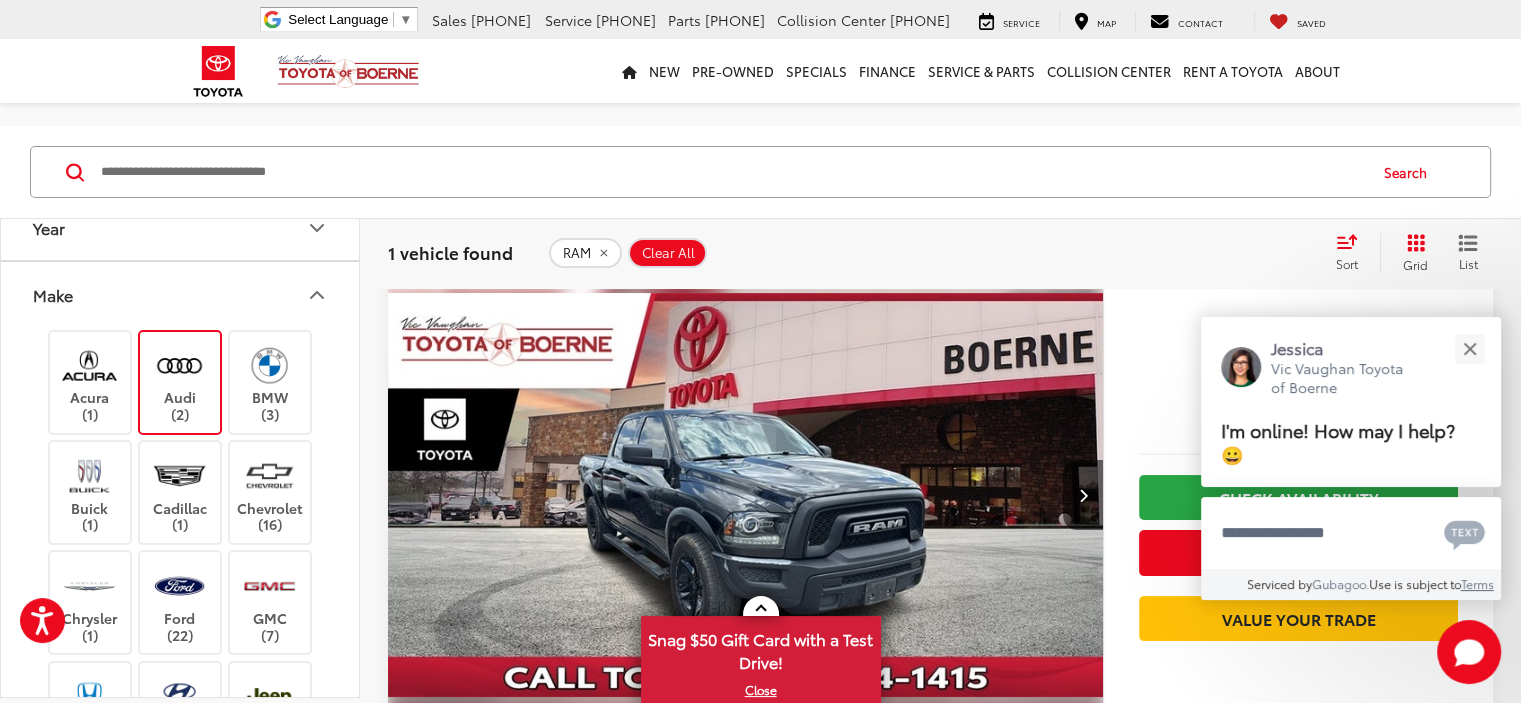 click on "BMW   (3)" at bounding box center [270, 382] 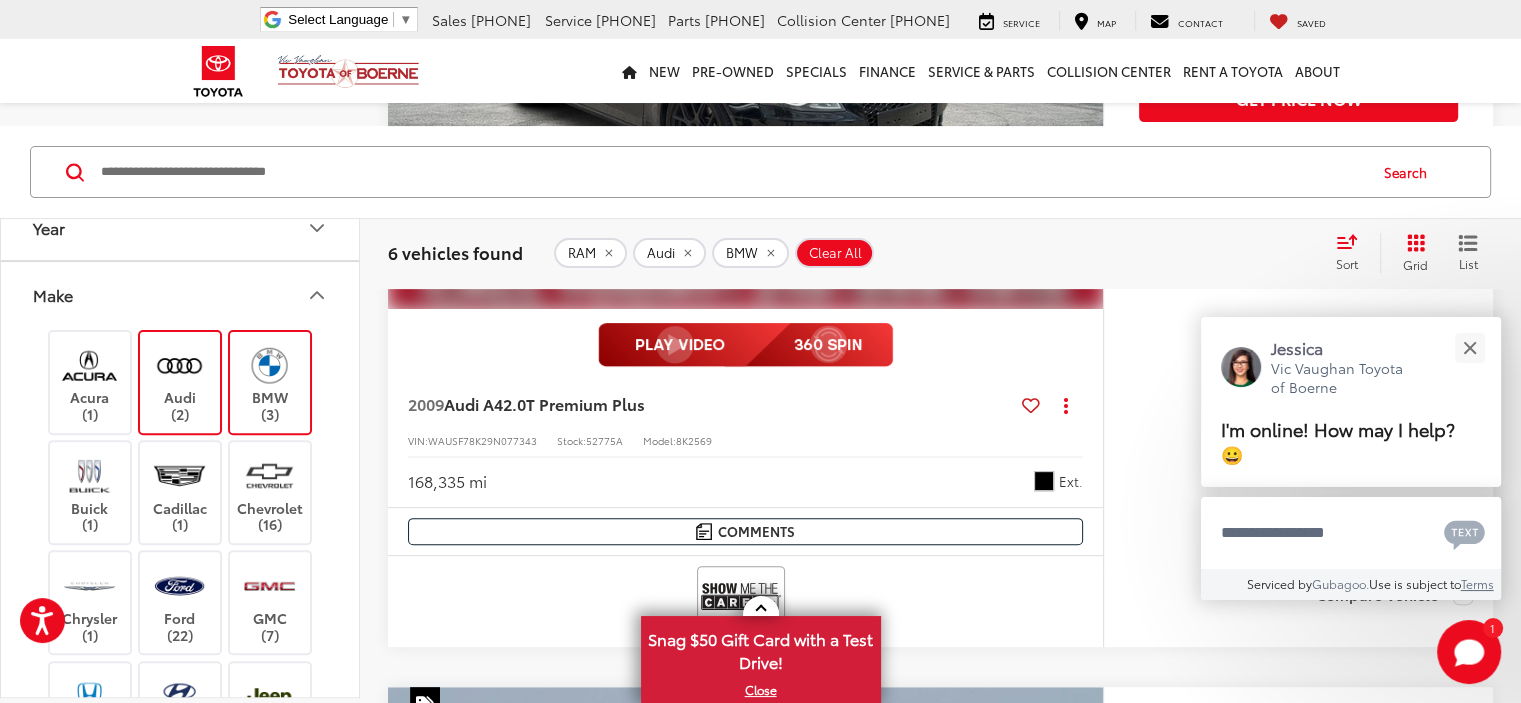 scroll, scrollTop: 613, scrollLeft: 0, axis: vertical 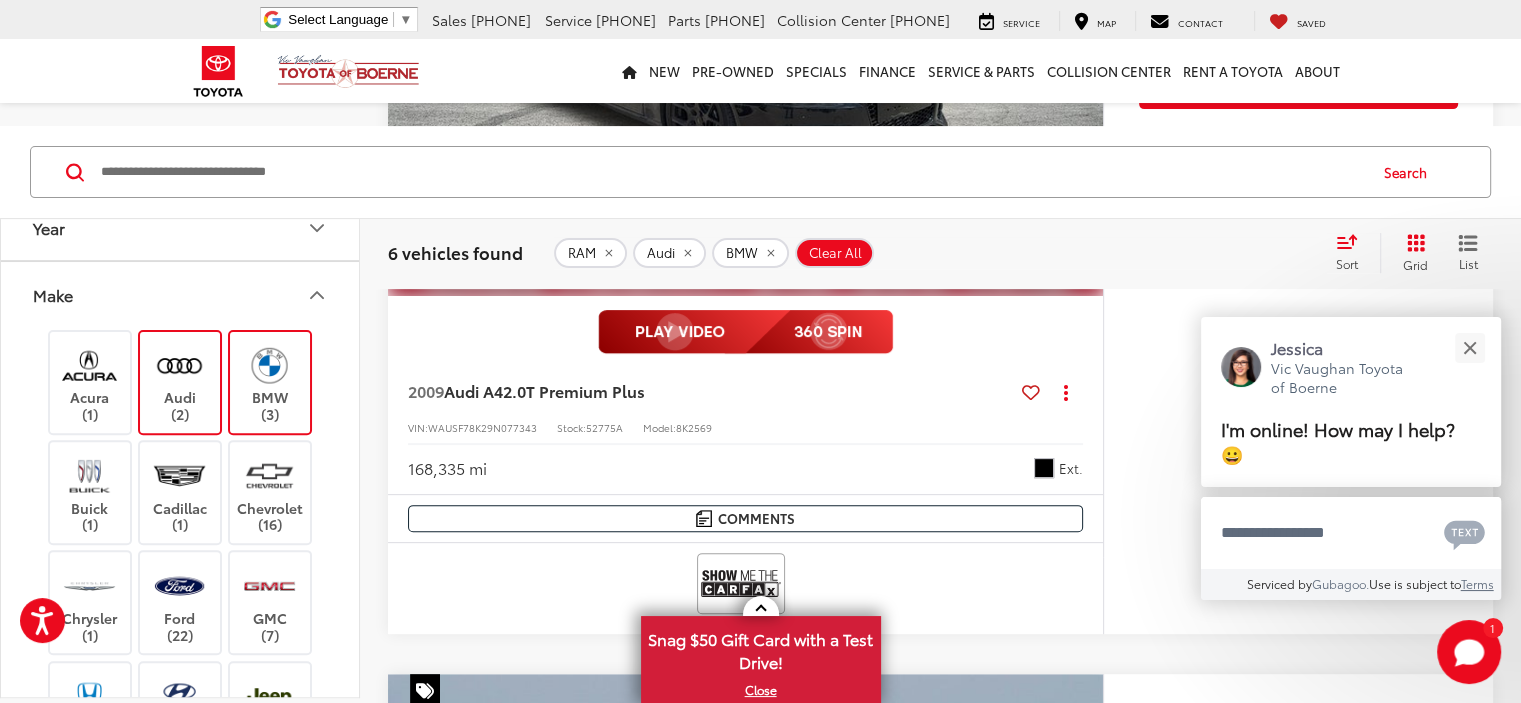 click on "BMW   (3)" at bounding box center [270, 382] 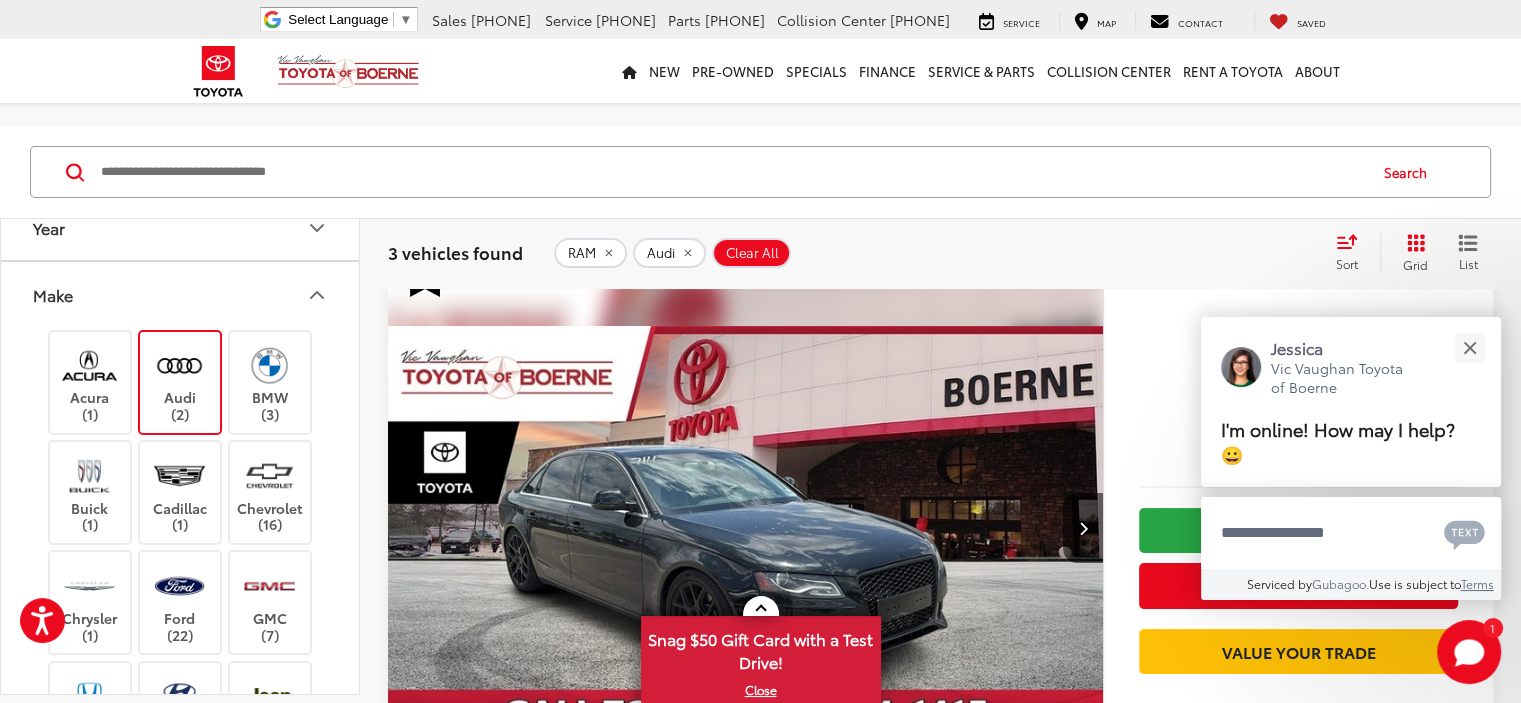 scroll, scrollTop: 33, scrollLeft: 0, axis: vertical 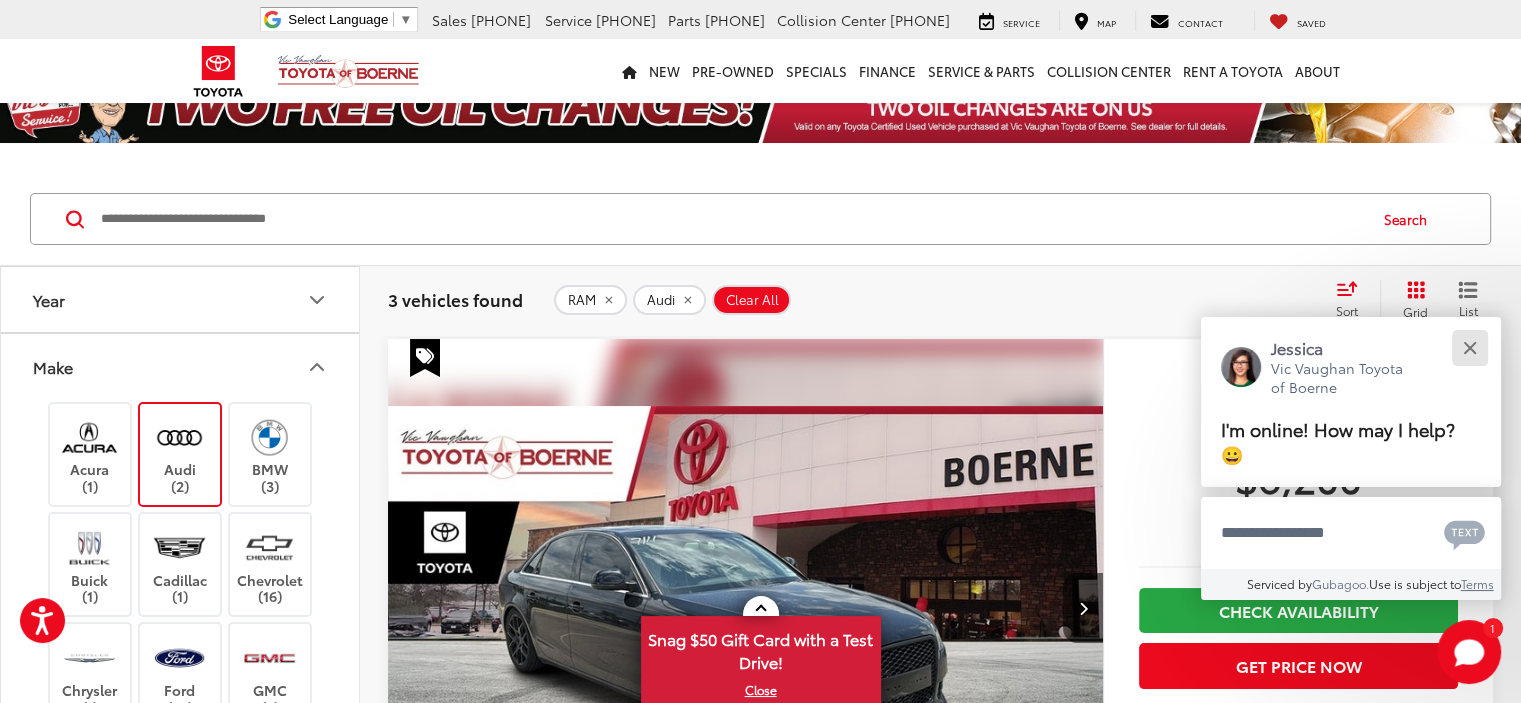 click at bounding box center (1469, 348) 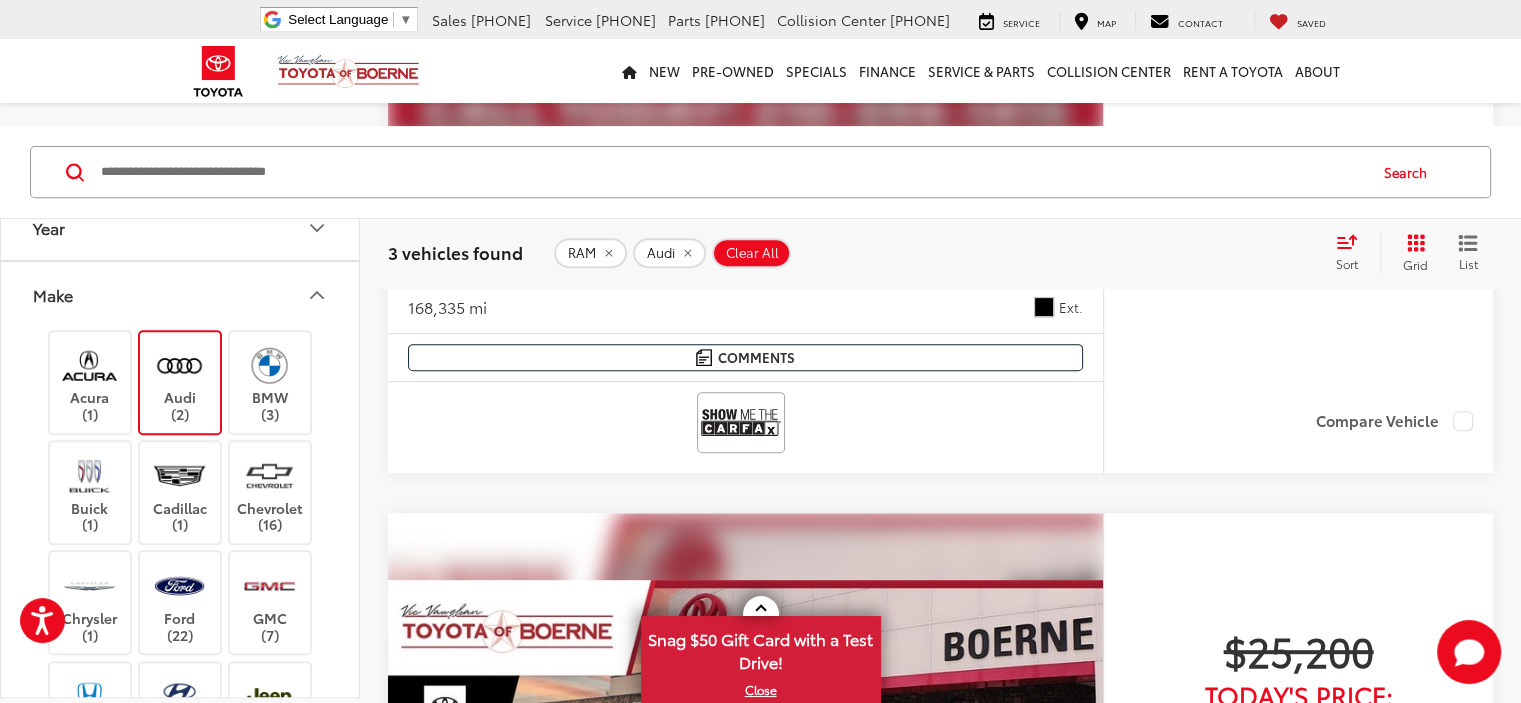 scroll, scrollTop: 733, scrollLeft: 0, axis: vertical 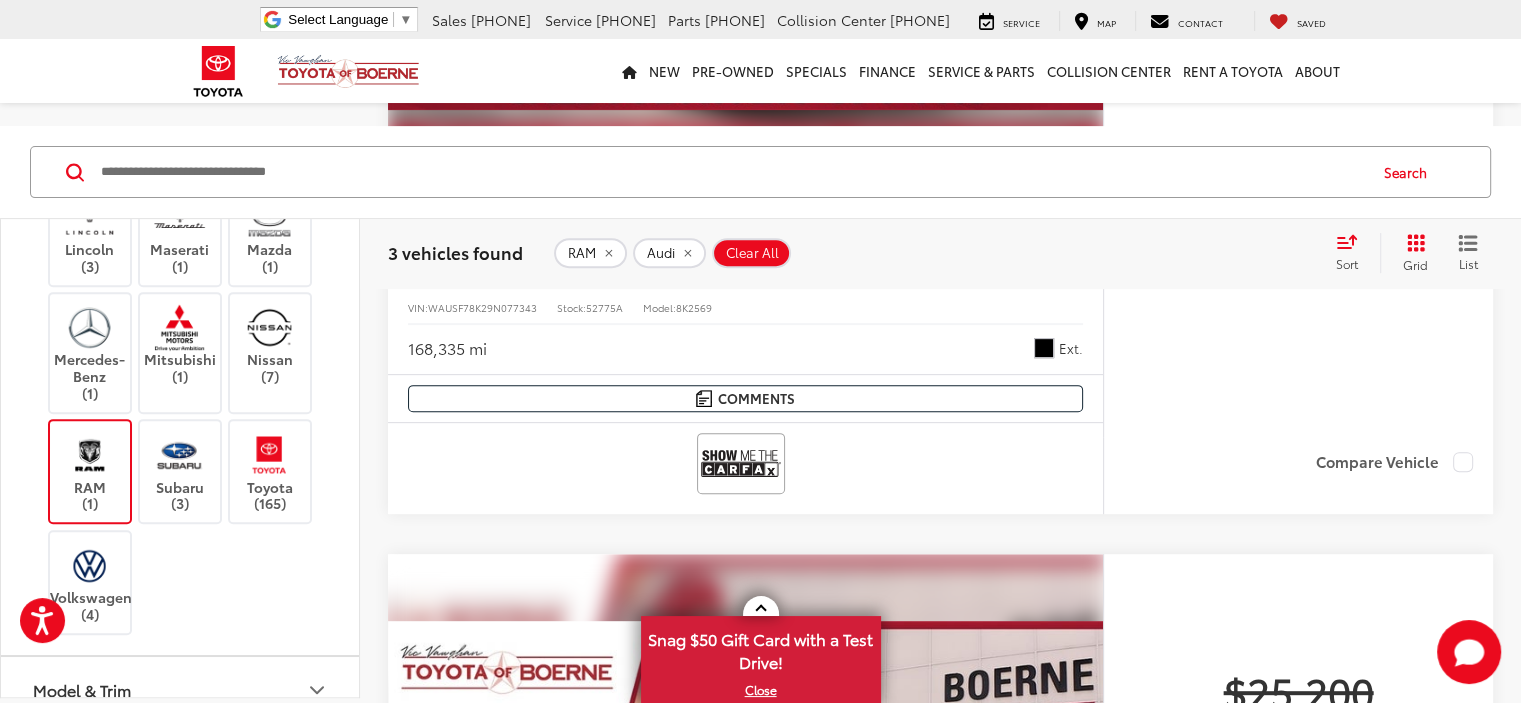 click on "Volkswagen   (4)" at bounding box center [90, 582] 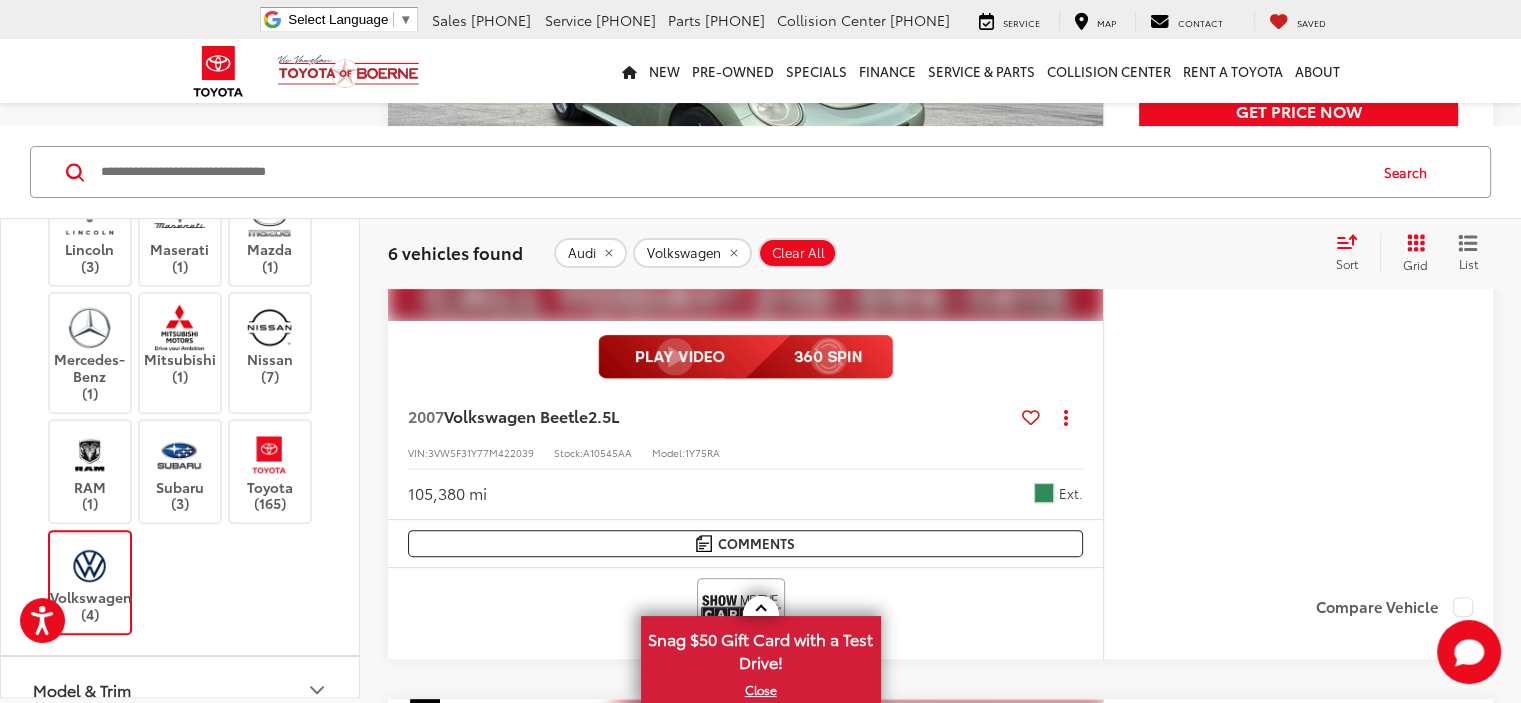 scroll, scrollTop: 613, scrollLeft: 0, axis: vertical 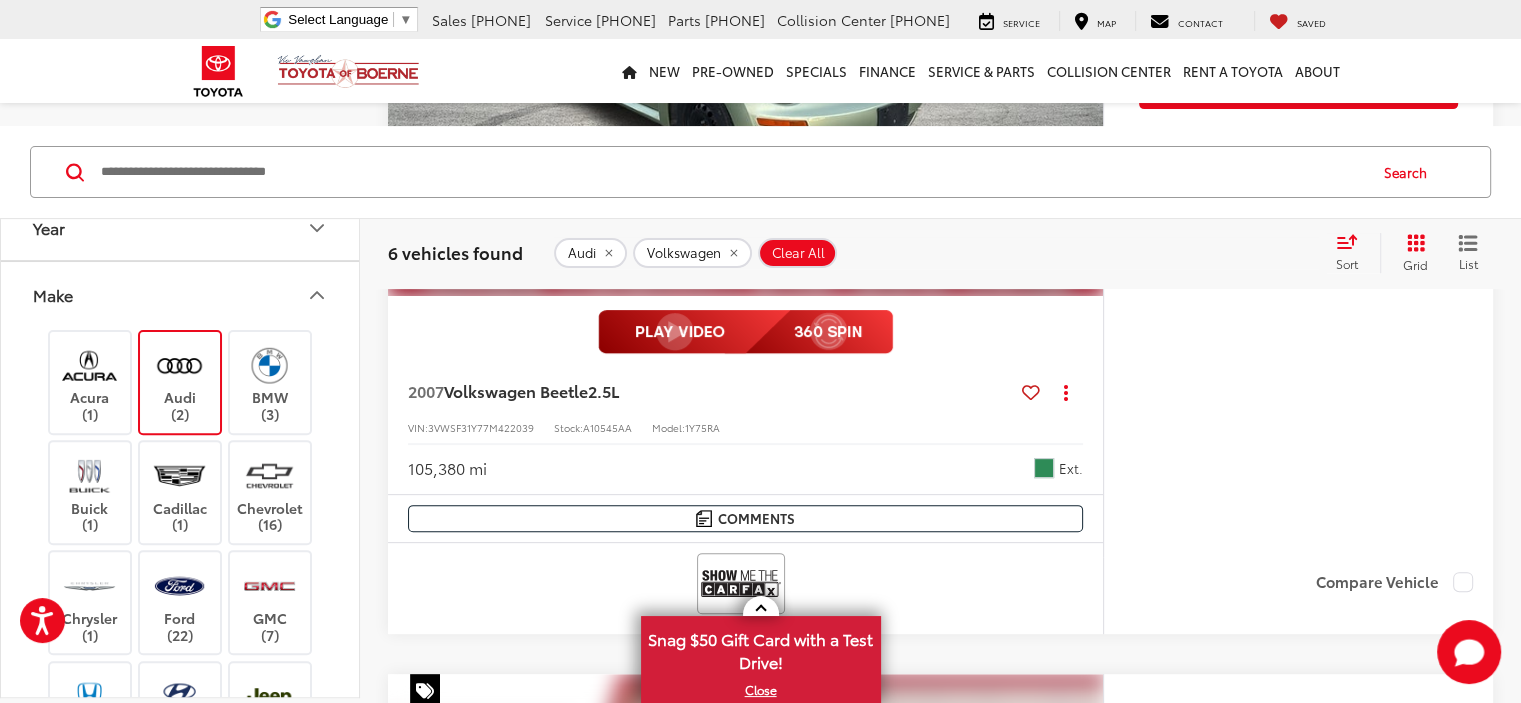 click at bounding box center (179, 365) 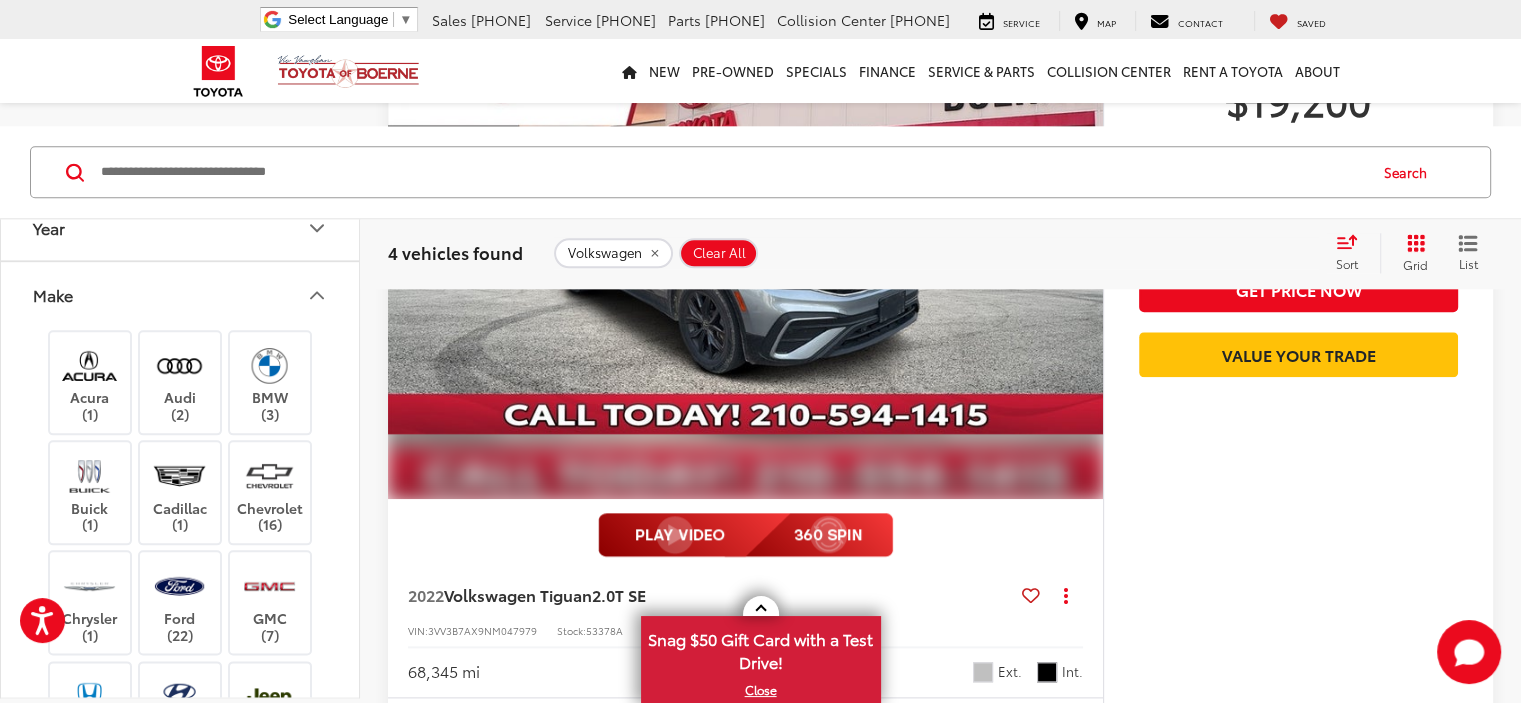 scroll, scrollTop: 2213, scrollLeft: 0, axis: vertical 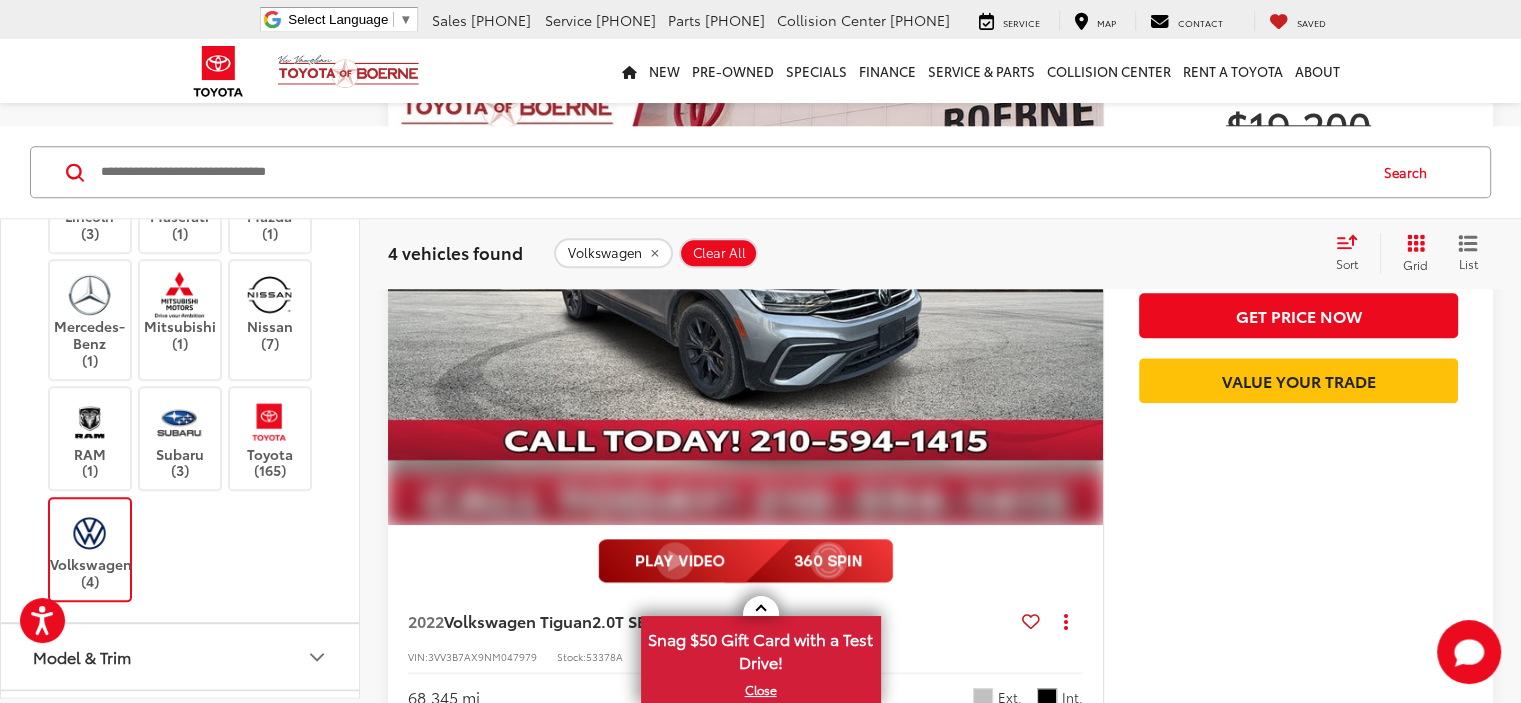 click on "Toyota   (165)" at bounding box center [270, 438] 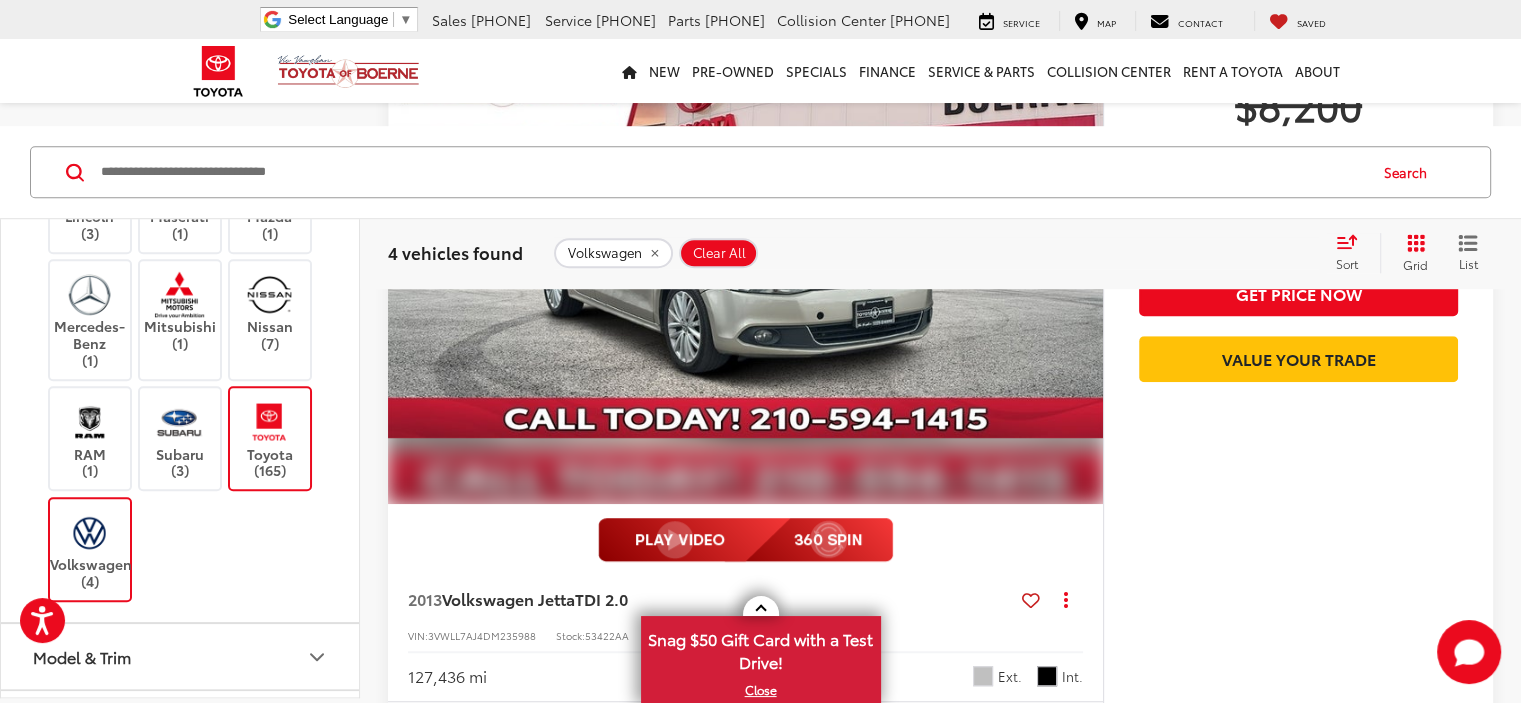 scroll, scrollTop: 80, scrollLeft: 0, axis: vertical 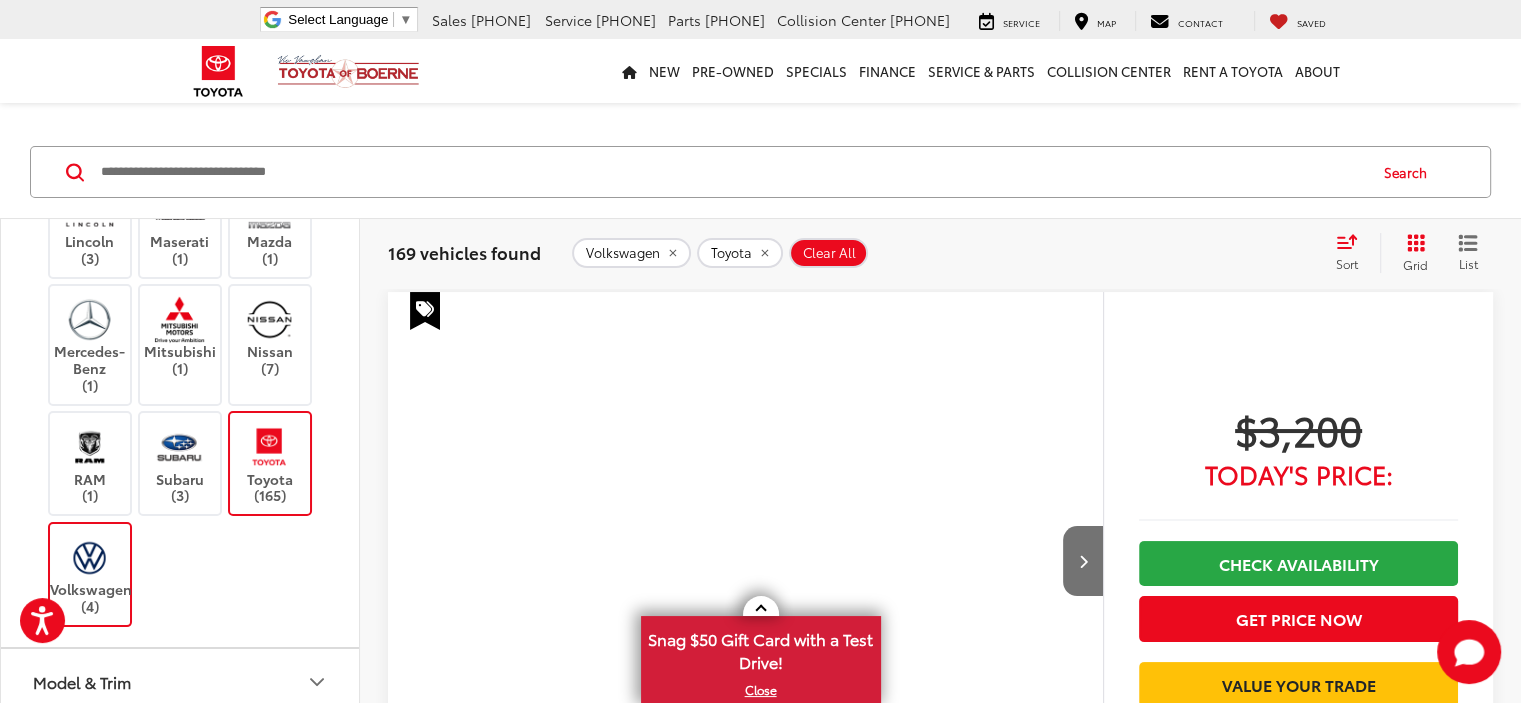 click at bounding box center (89, 557) 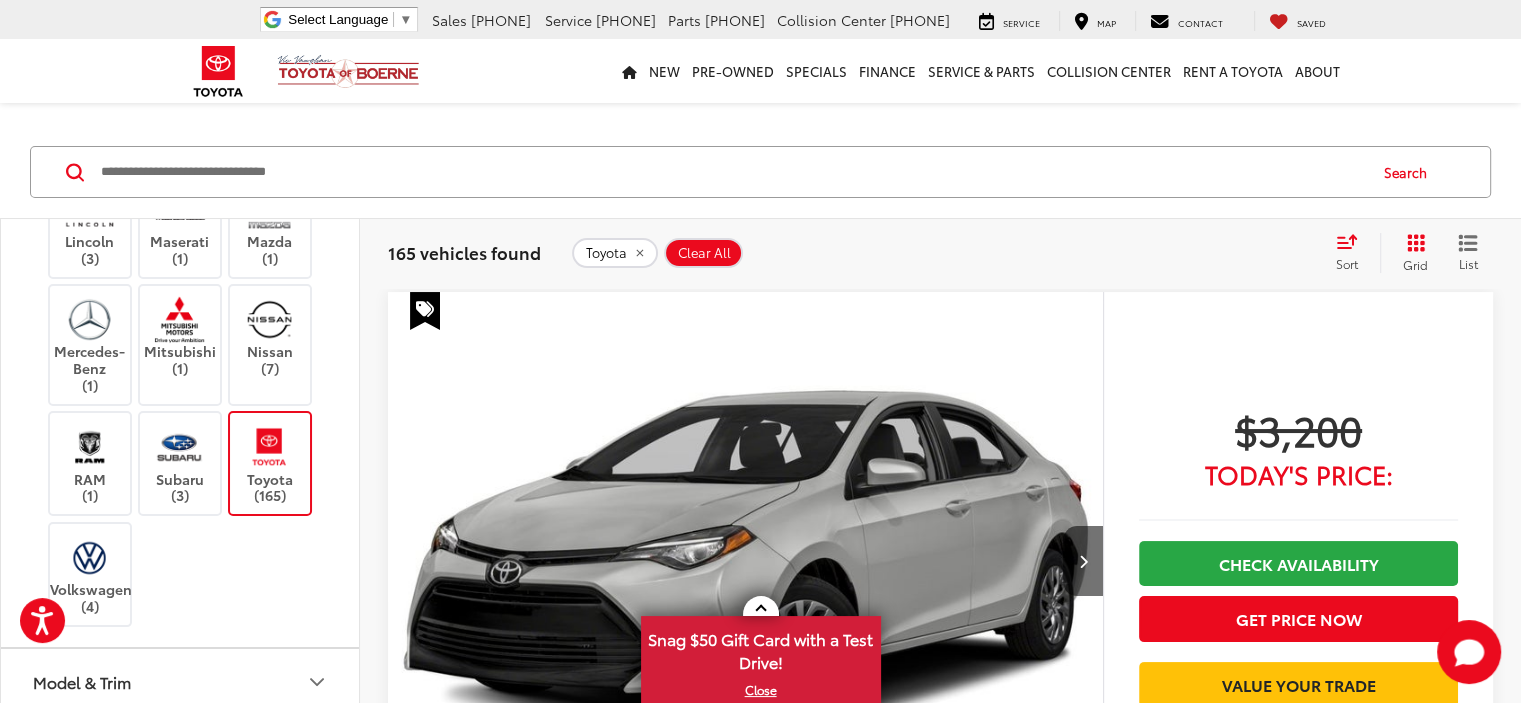 scroll, scrollTop: 0, scrollLeft: 0, axis: both 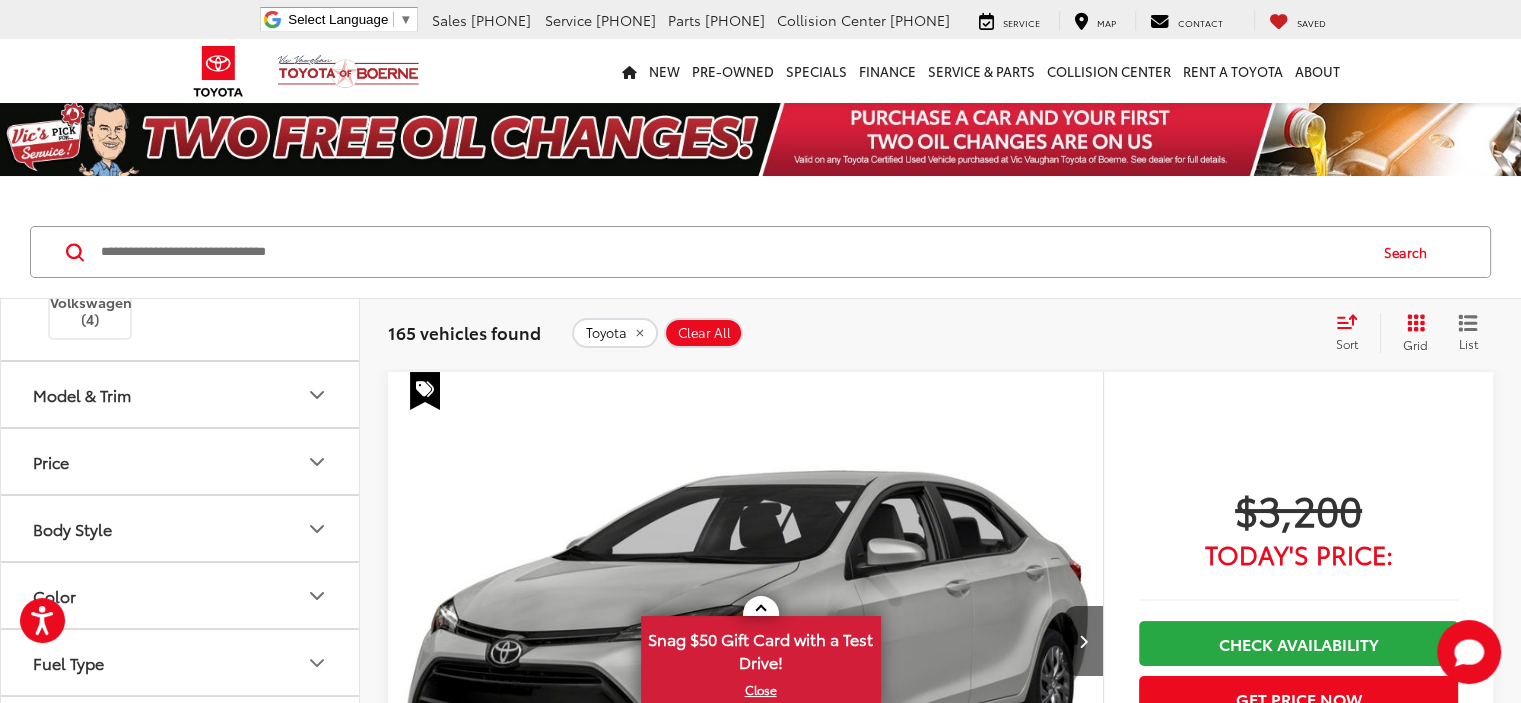 click on "Model & Trim" at bounding box center [181, 394] 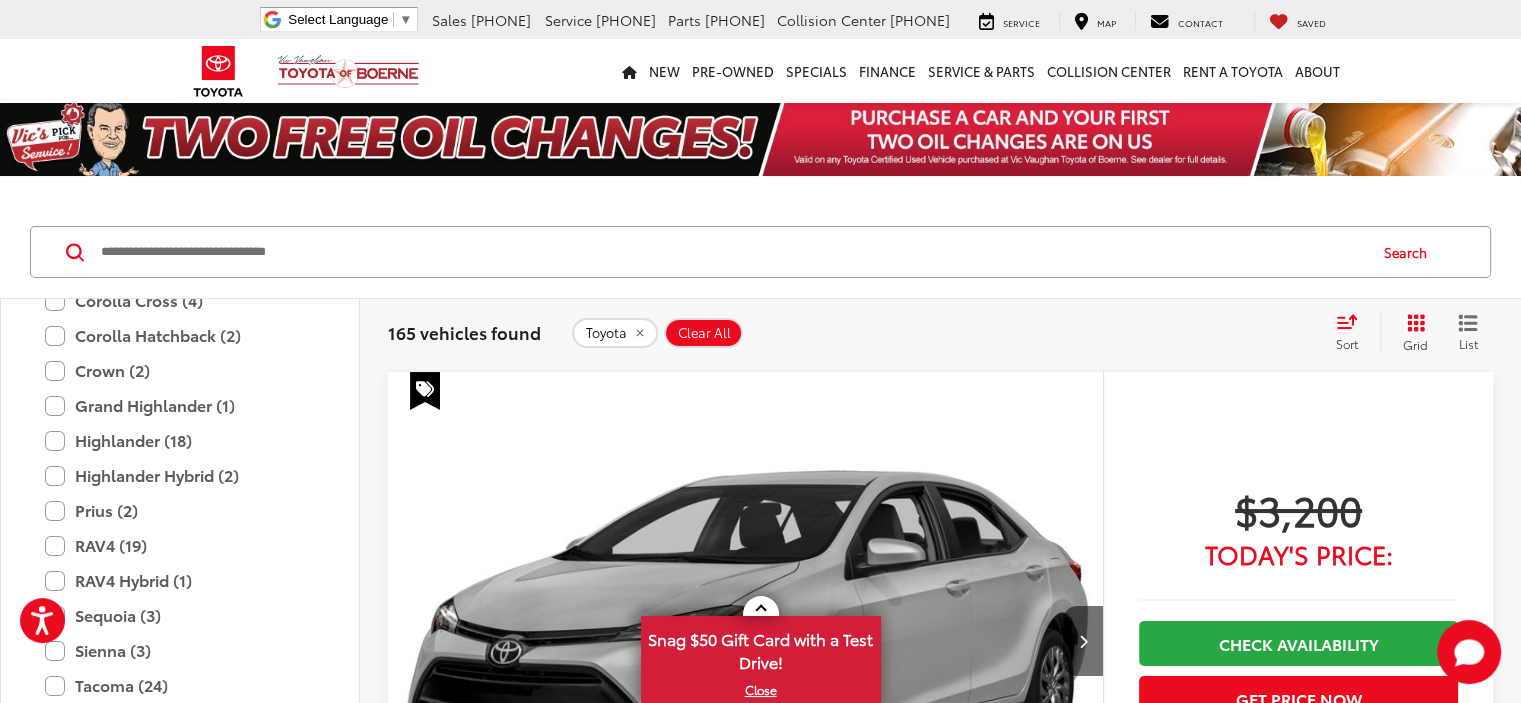 scroll, scrollTop: 1466, scrollLeft: 0, axis: vertical 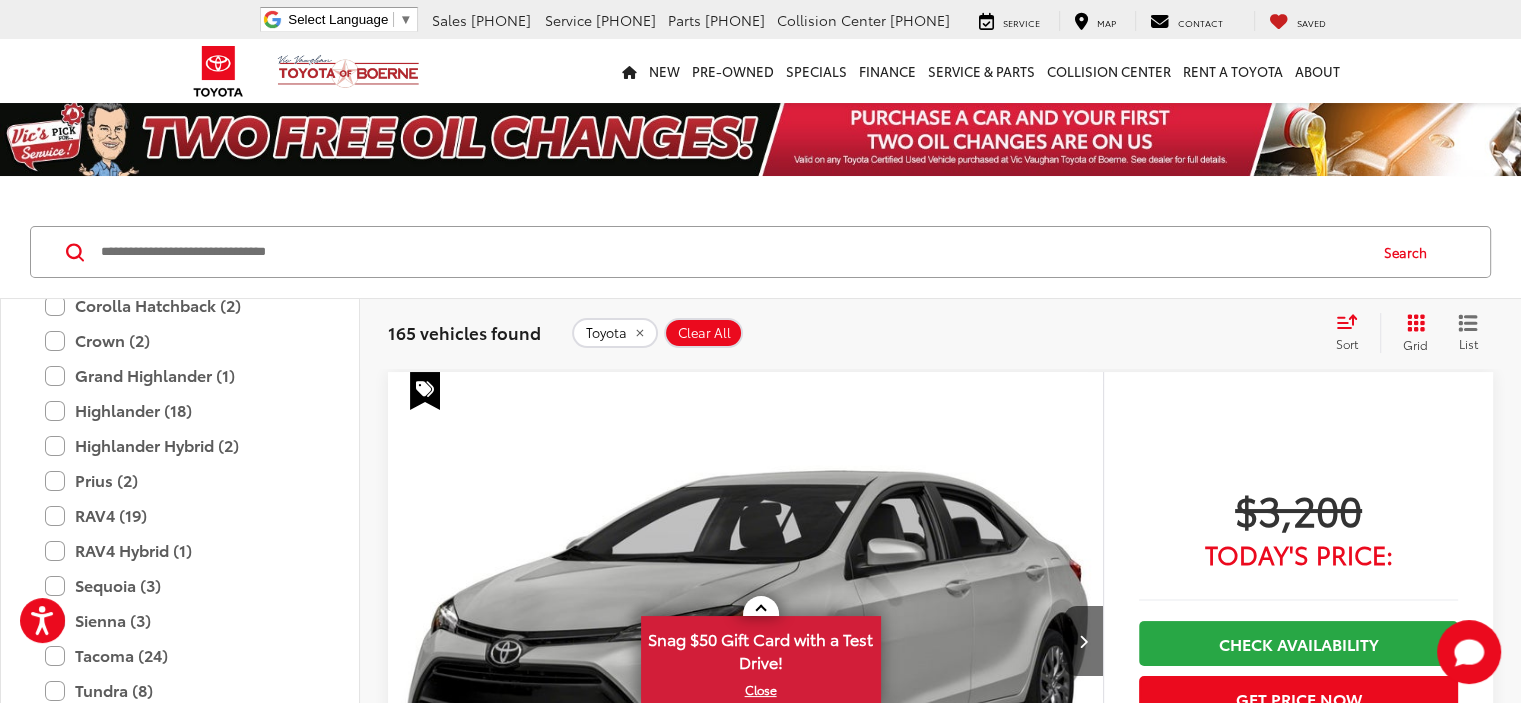 click on "Highlander (18)" at bounding box center [180, 410] 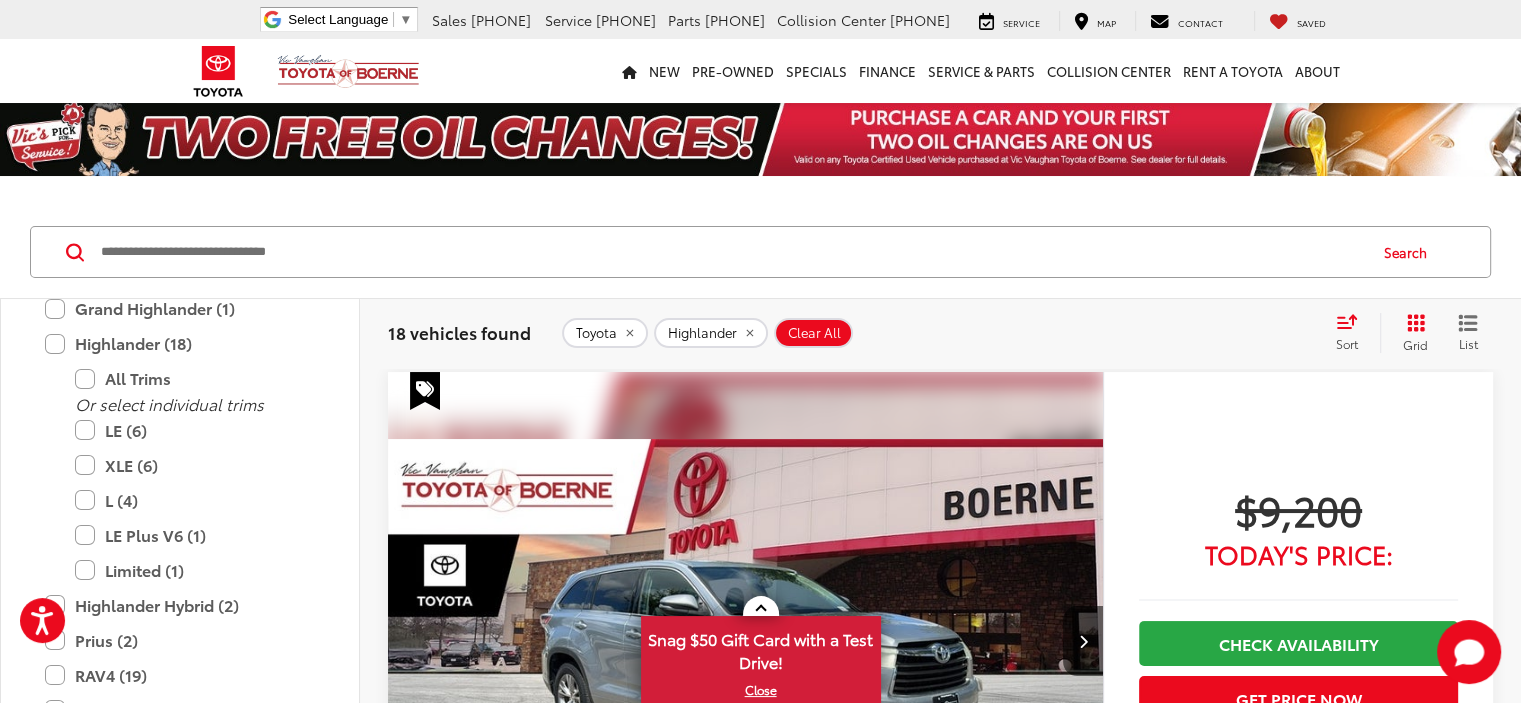 scroll, scrollTop: 1833, scrollLeft: 0, axis: vertical 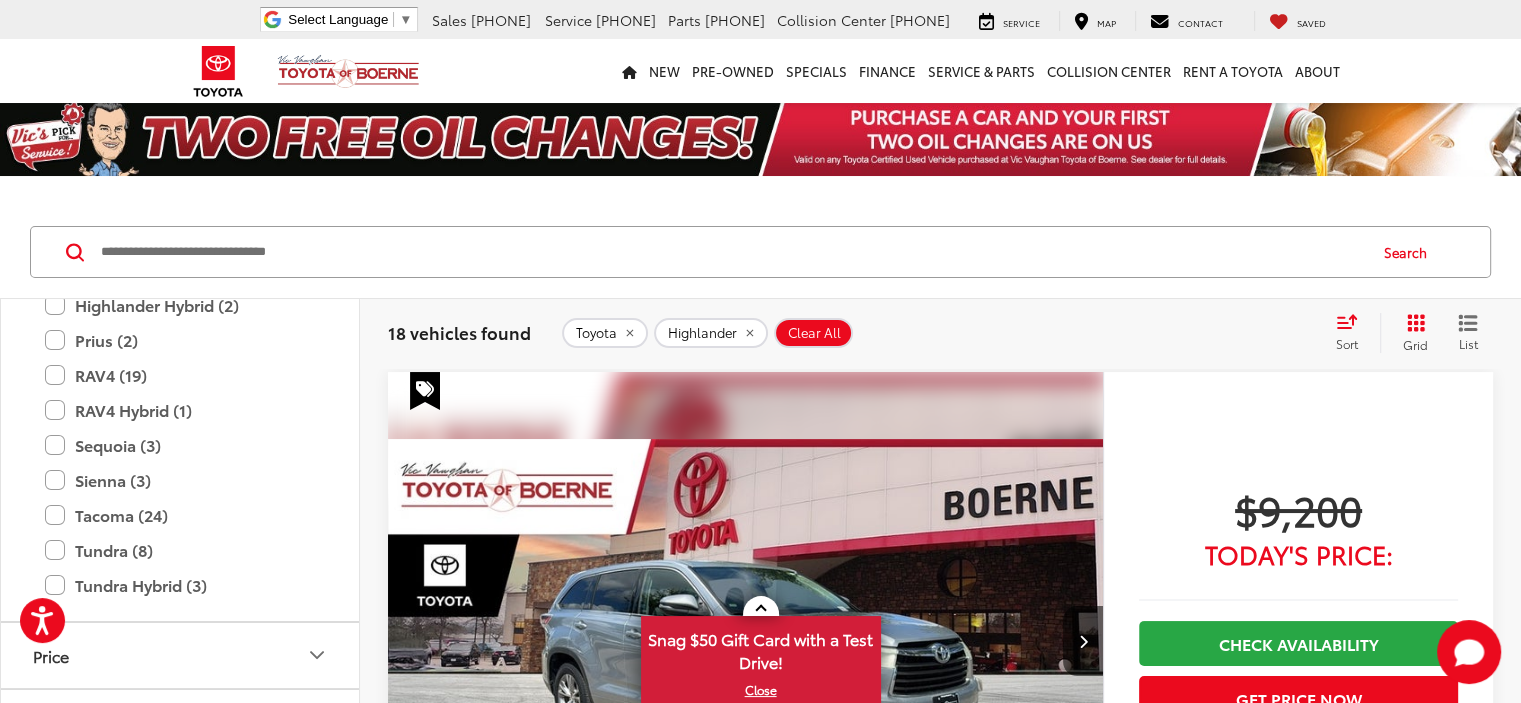 click on "Tundra (8)" at bounding box center (180, 550) 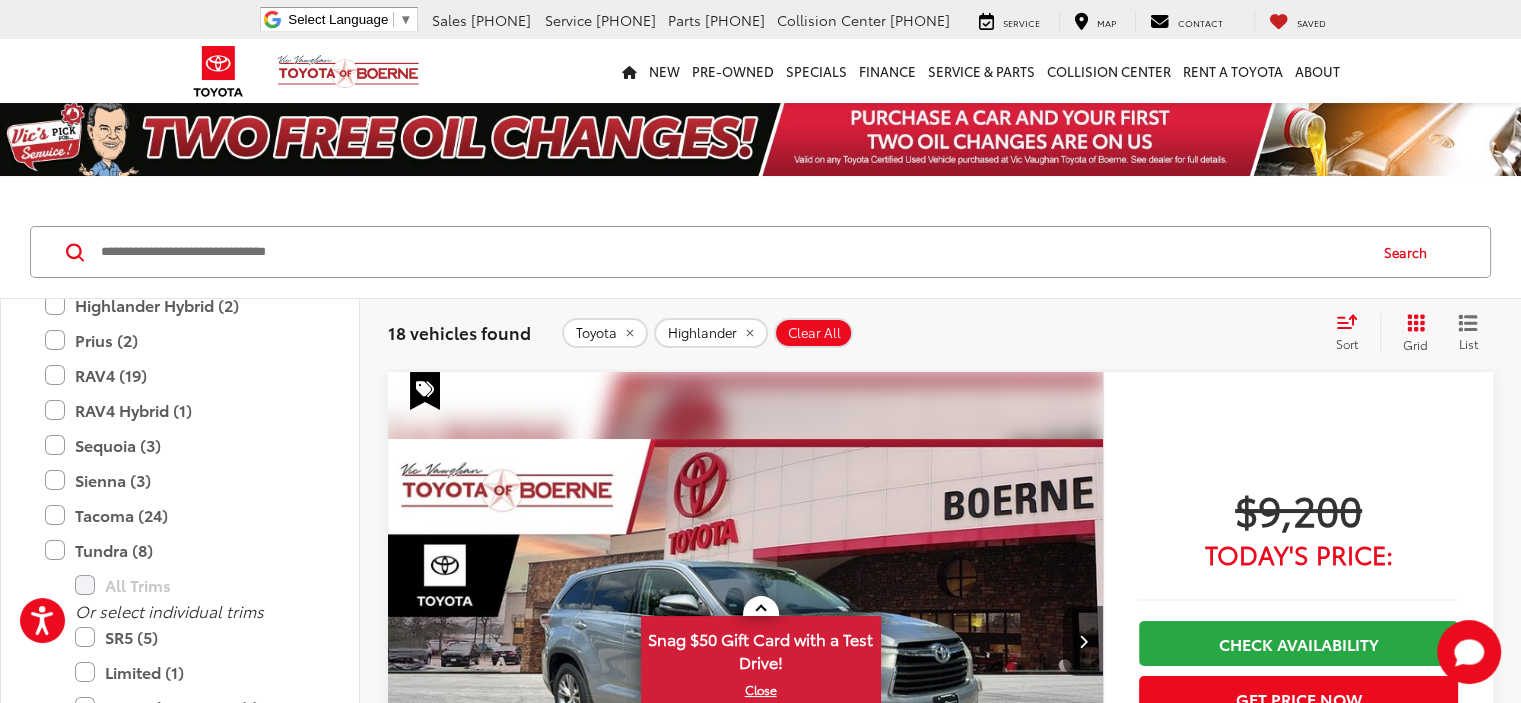 click on "Tacoma (24)" at bounding box center (180, 515) 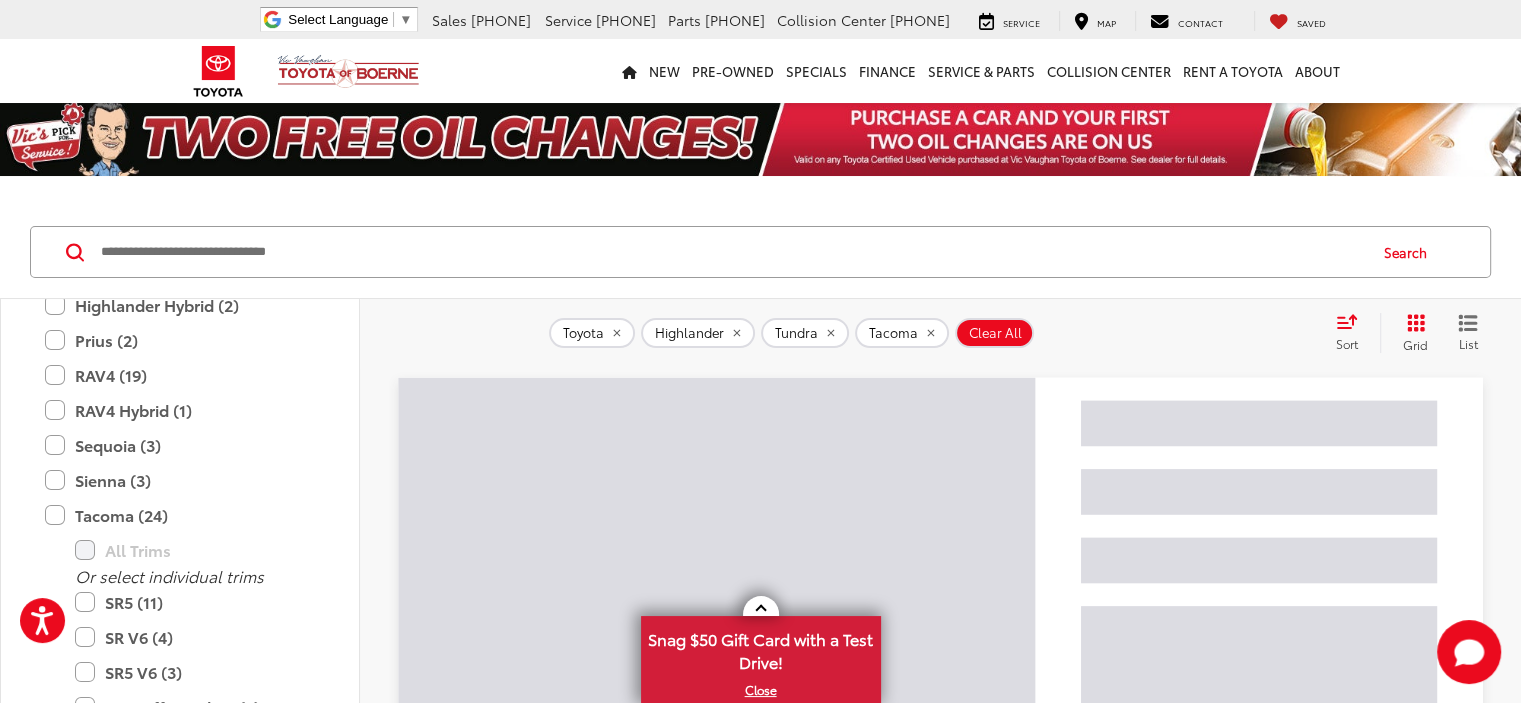click on "Sequoia (3)" at bounding box center [180, 445] 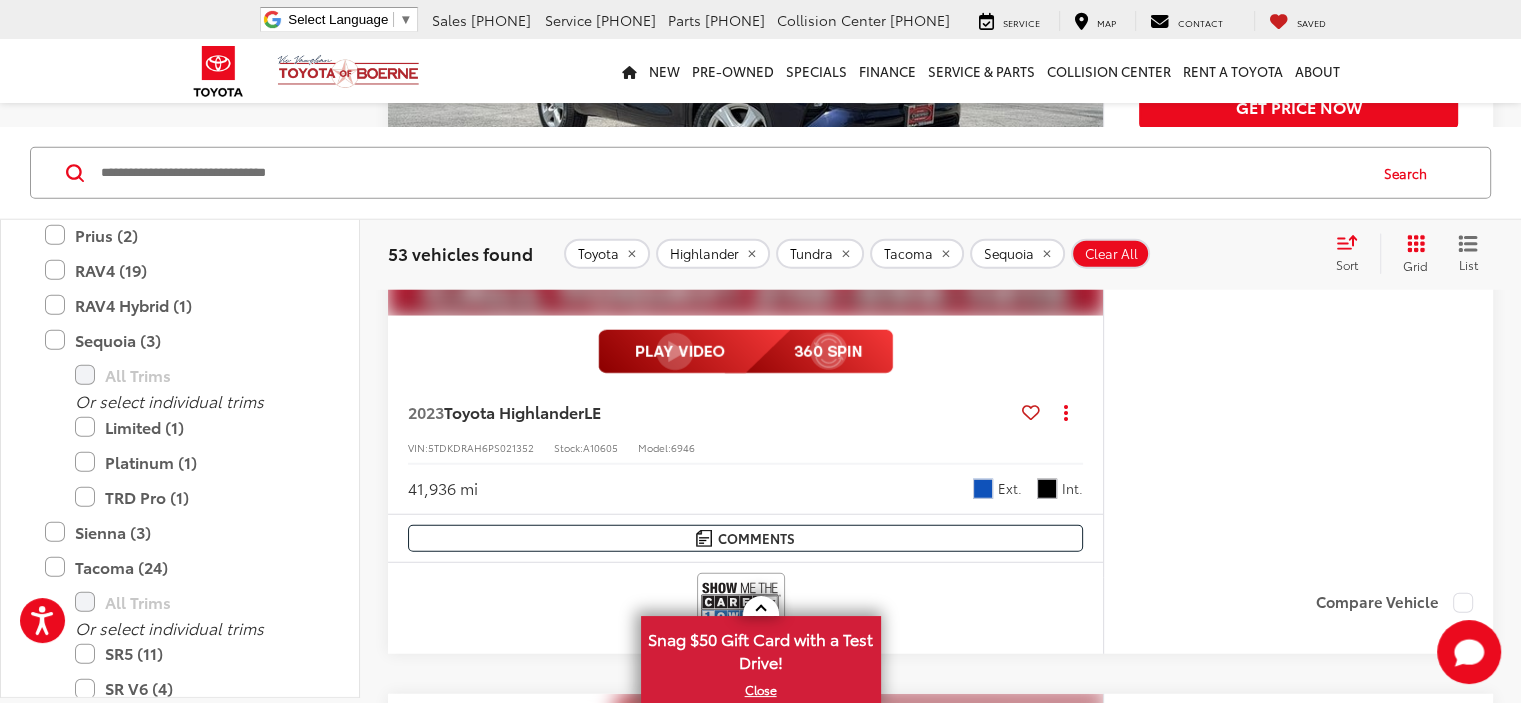 scroll, scrollTop: 5566, scrollLeft: 0, axis: vertical 